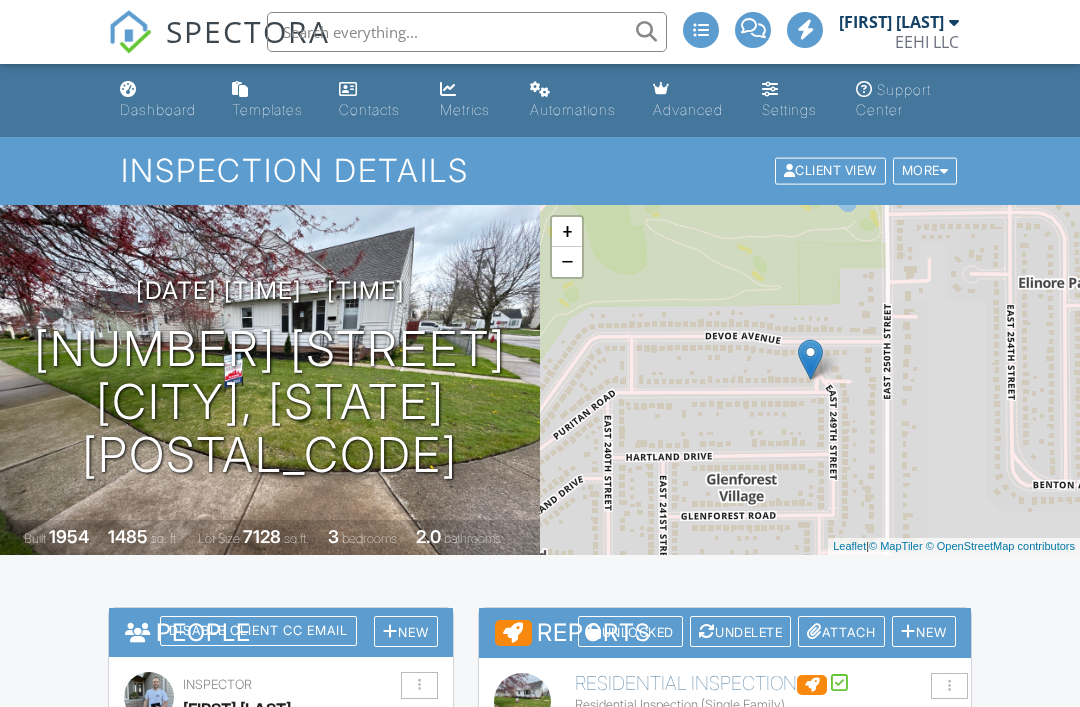 scroll, scrollTop: 0, scrollLeft: 0, axis: both 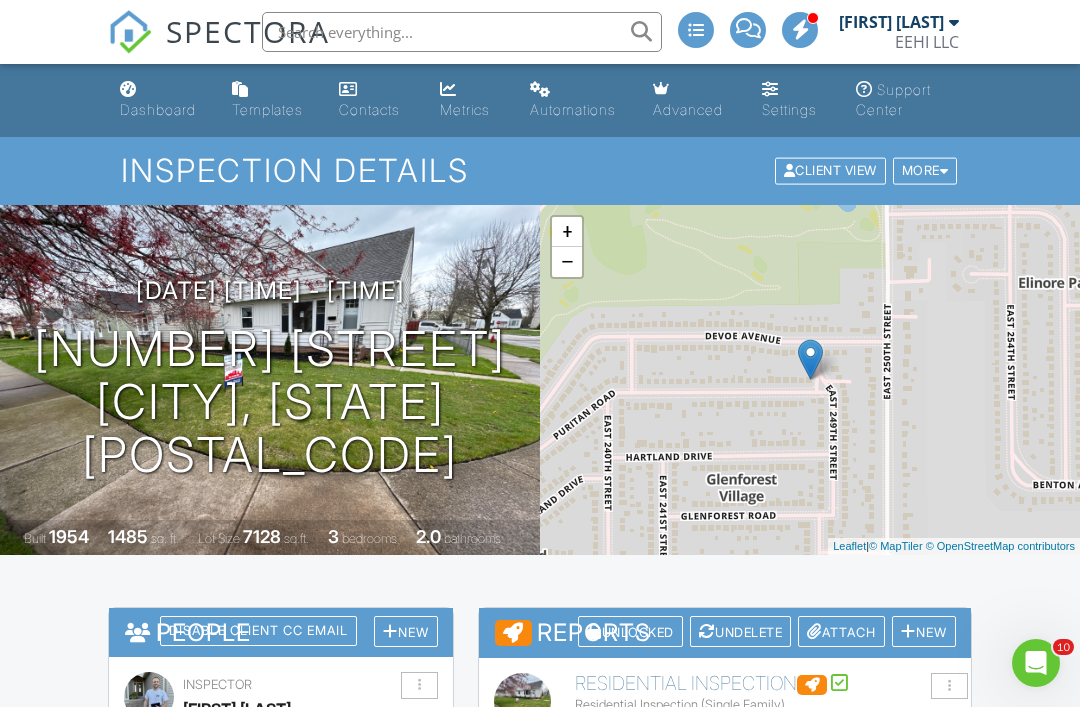 click on "Dashboard" at bounding box center [160, 100] 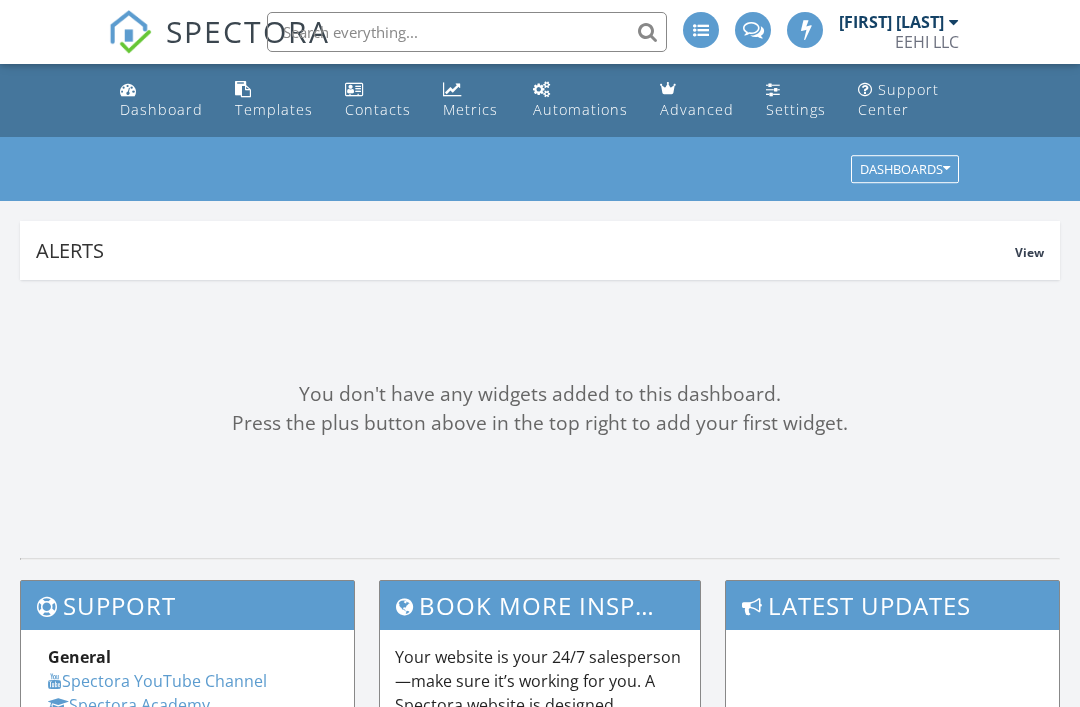 scroll, scrollTop: 0, scrollLeft: 0, axis: both 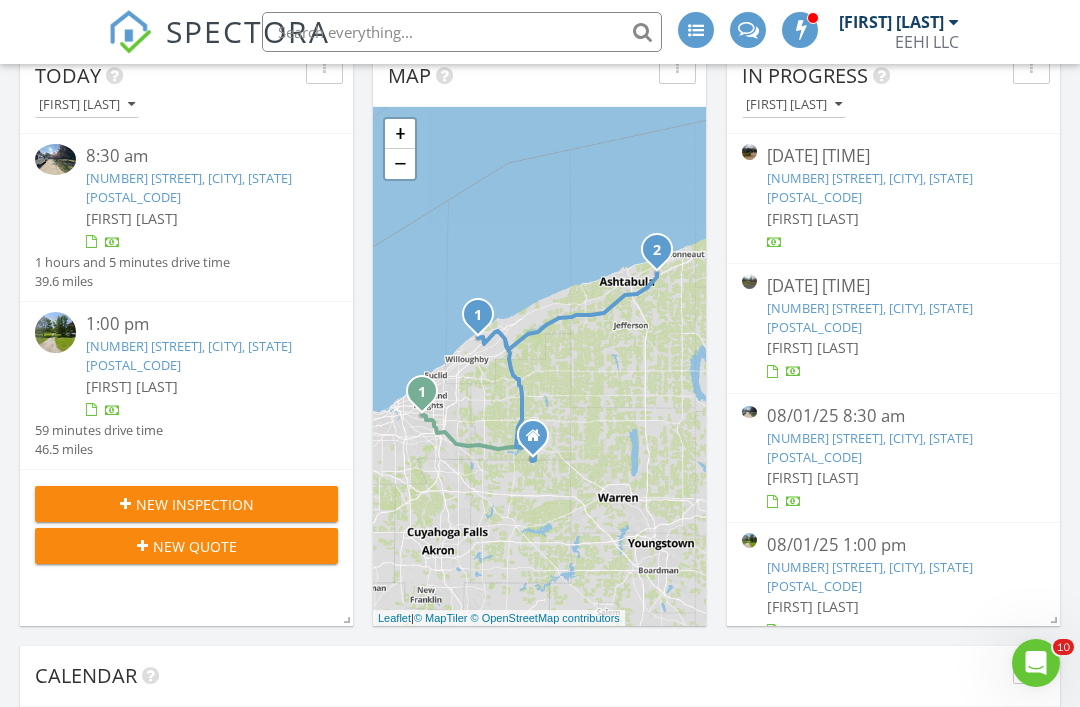 click on "New Inspection" at bounding box center (195, 504) 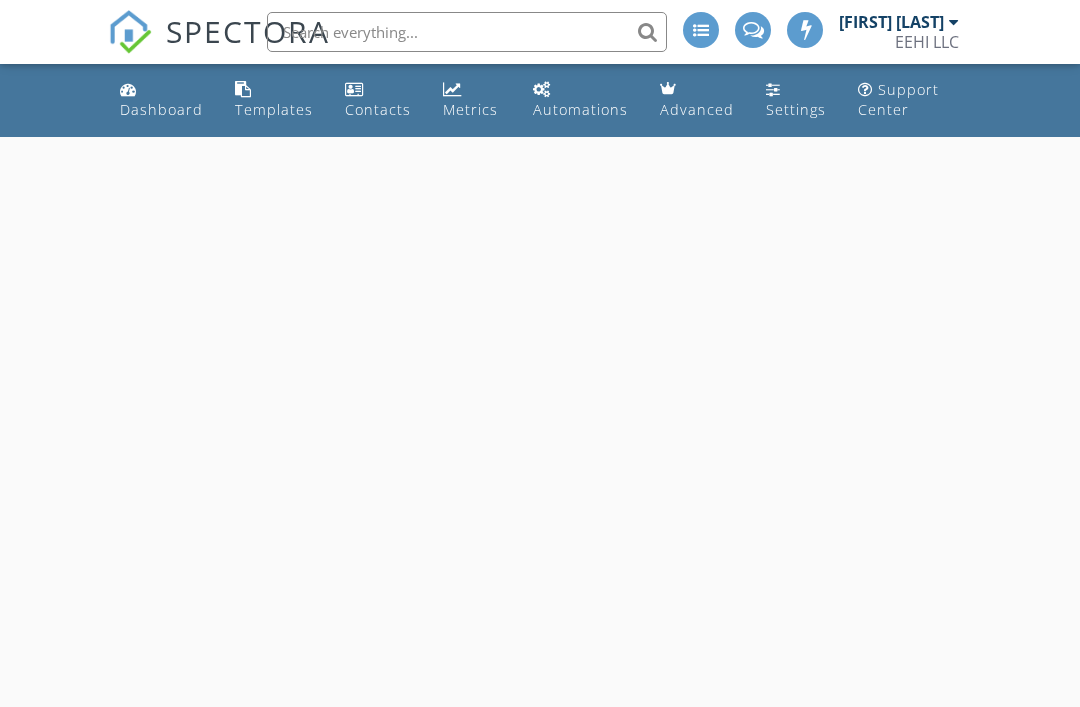 scroll, scrollTop: 0, scrollLeft: 0, axis: both 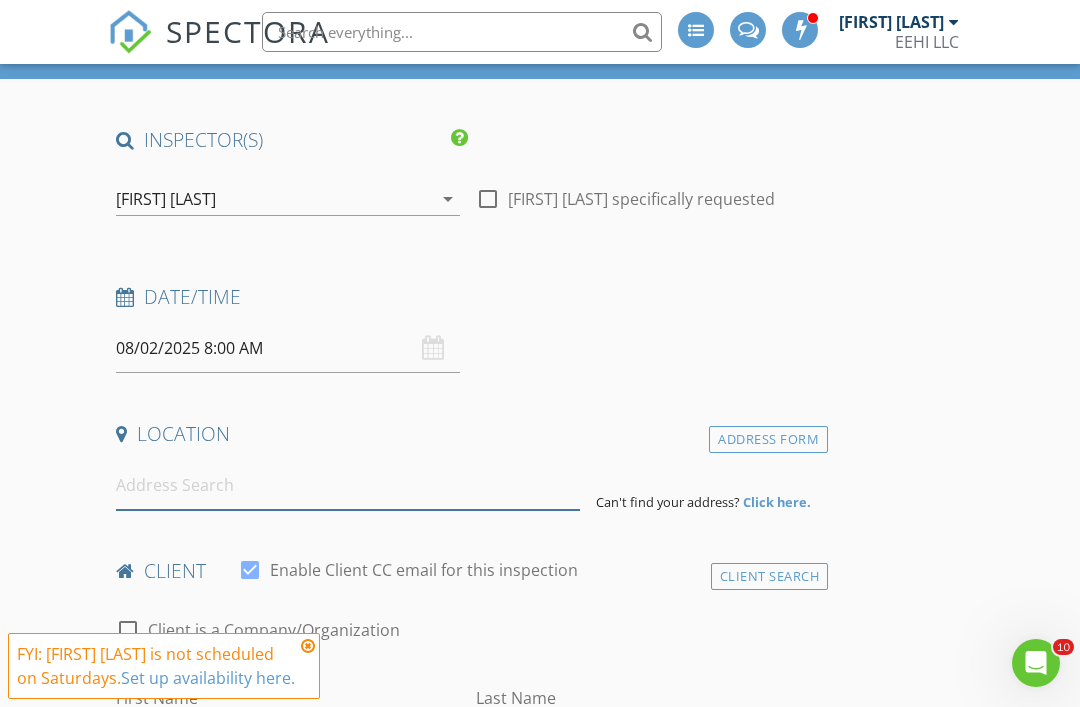 click at bounding box center [348, 485] 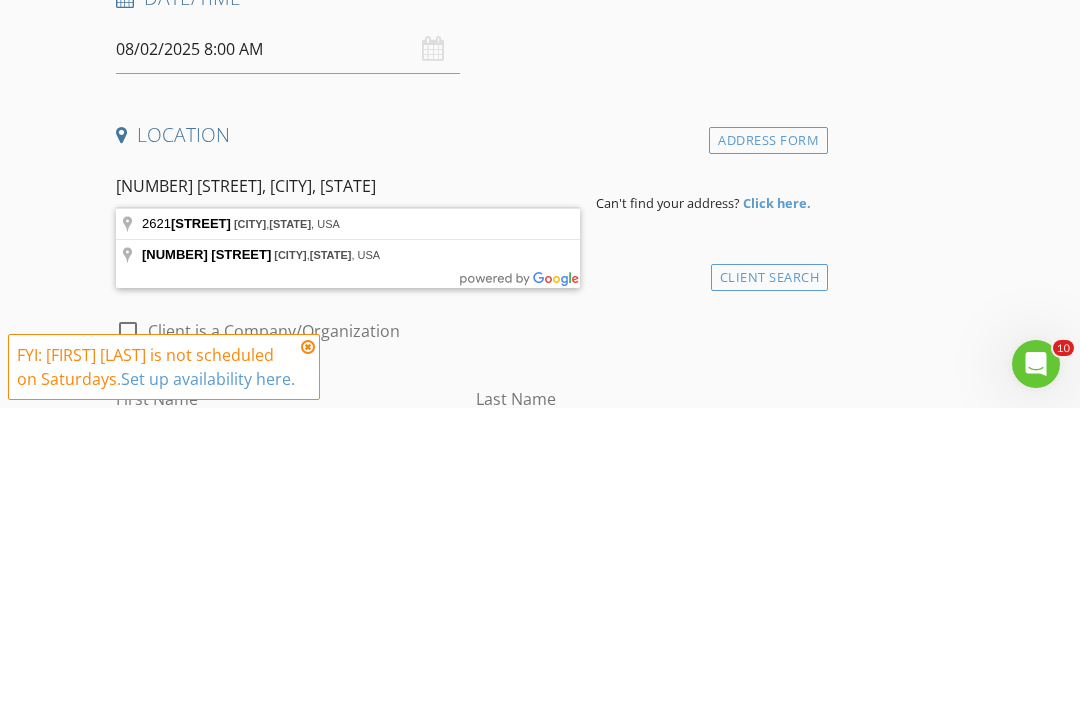 type on "2621 Graham Ave, Akron, OH, USA" 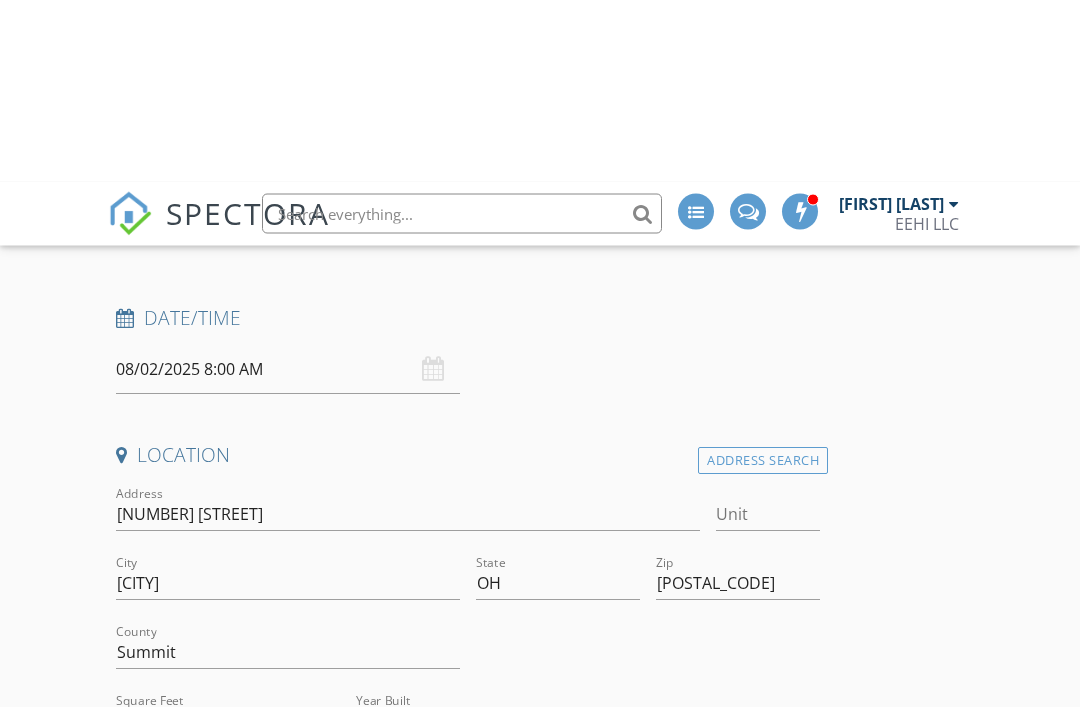 scroll, scrollTop: 0, scrollLeft: 0, axis: both 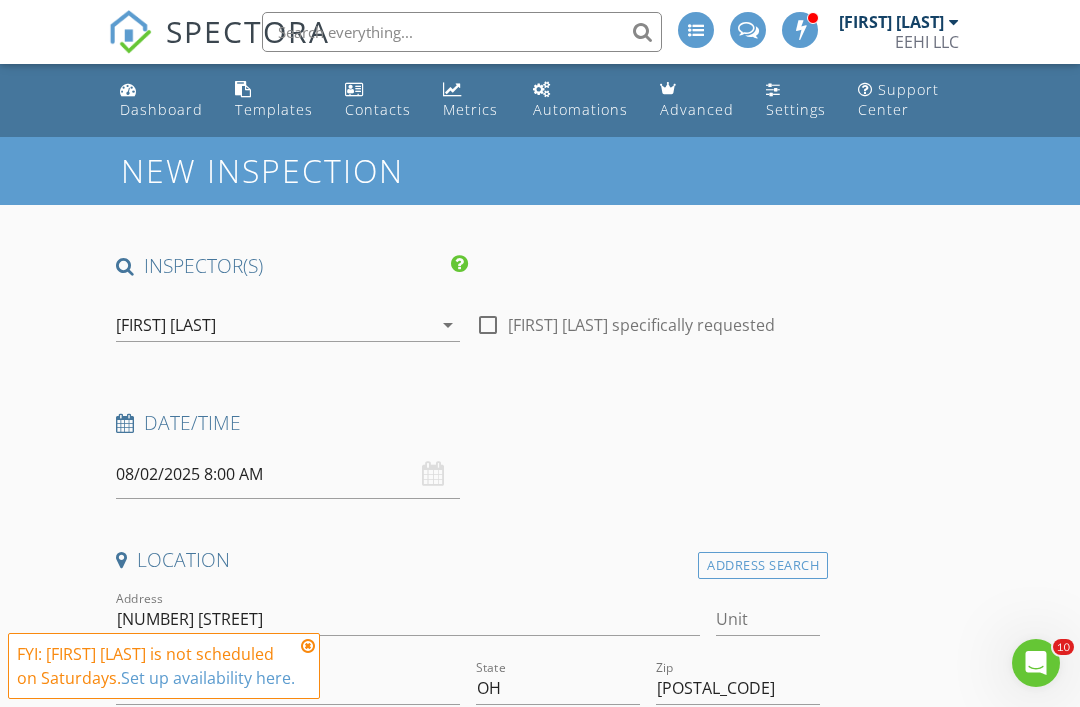 click on "Dashboard" at bounding box center [161, 100] 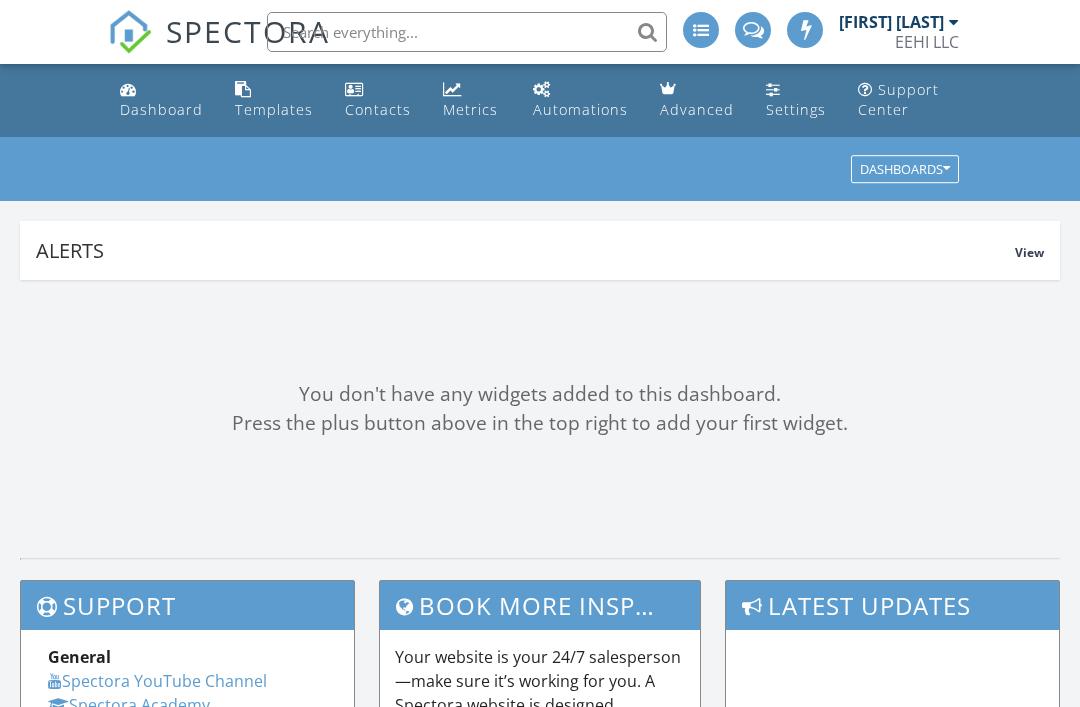 scroll, scrollTop: 0, scrollLeft: 0, axis: both 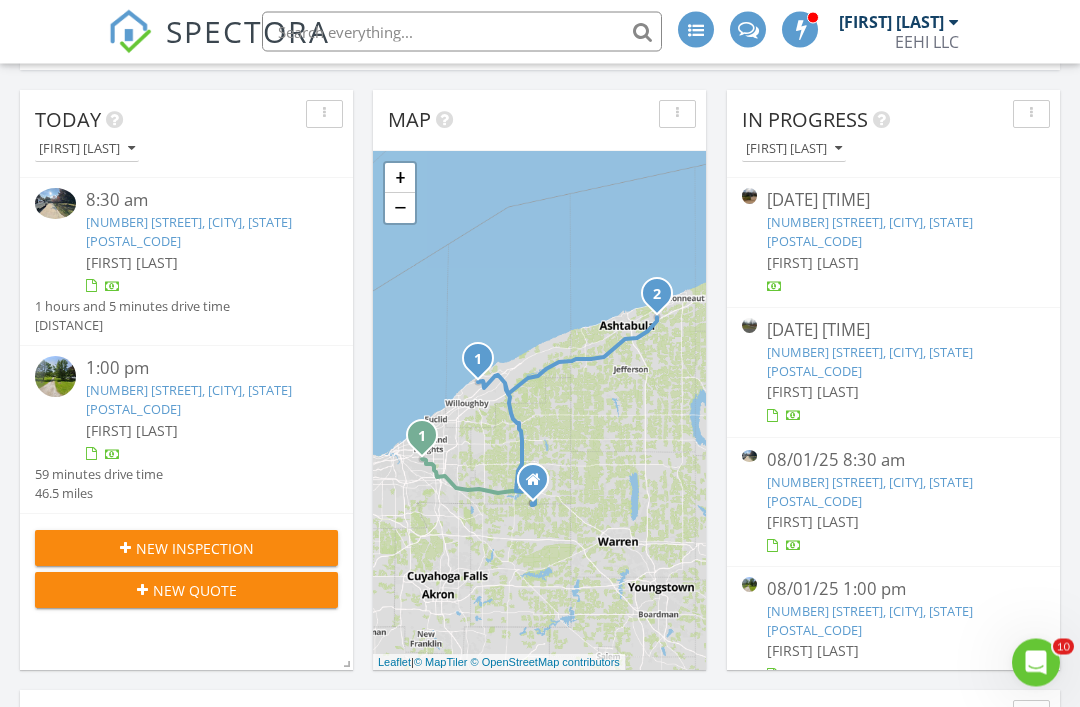 click on "New Inspection" at bounding box center [195, 549] 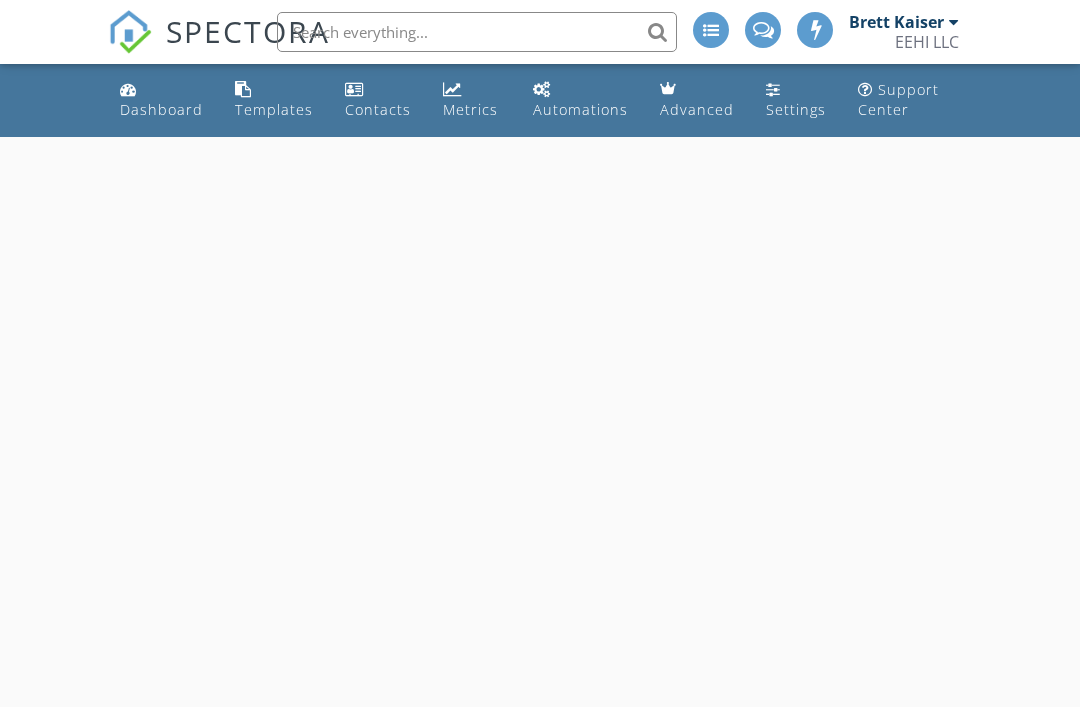 scroll, scrollTop: 0, scrollLeft: 0, axis: both 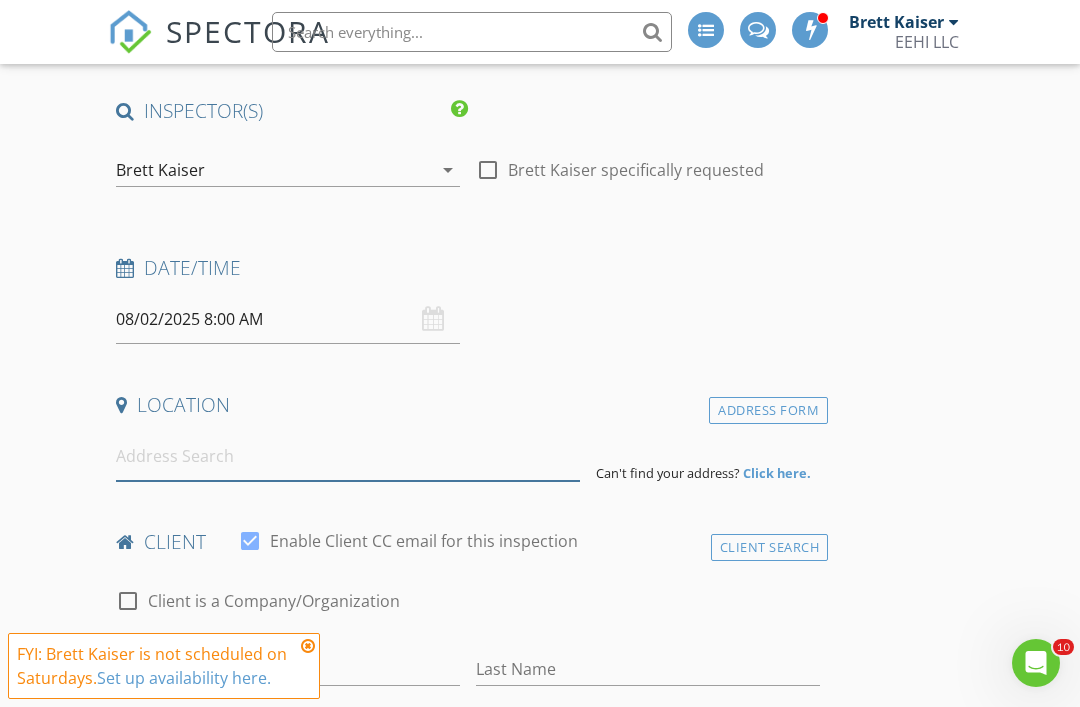 click at bounding box center [348, 456] 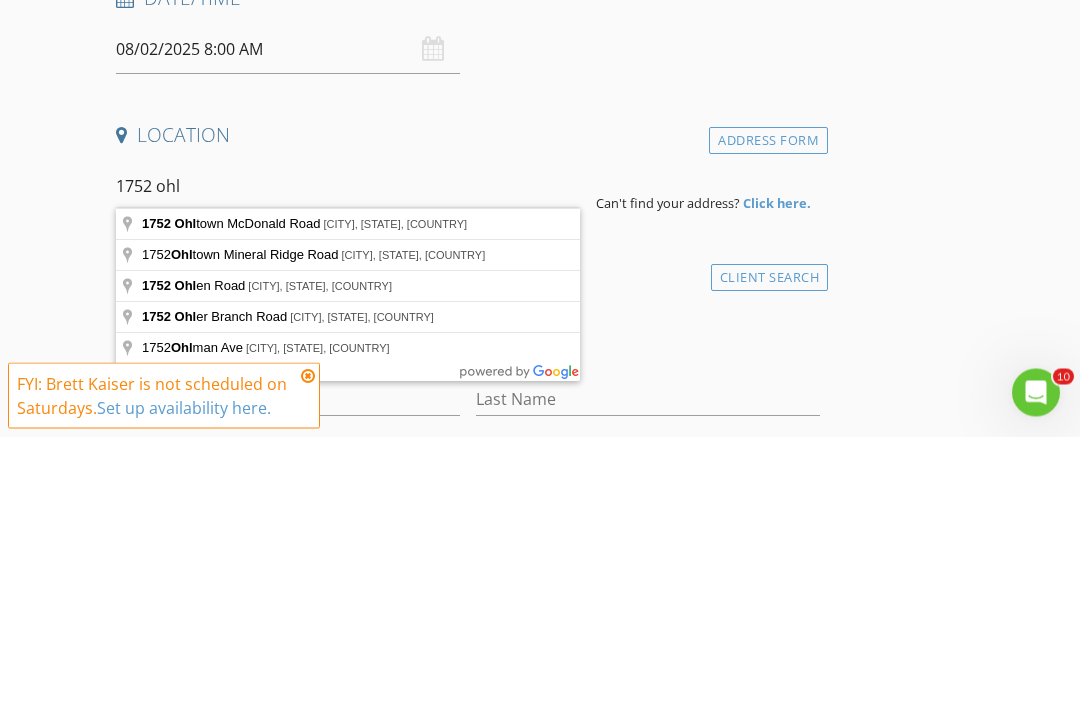 type on "1752 Ohltown McDonald Rd, Niles, [STATE], [COUNTRY]" 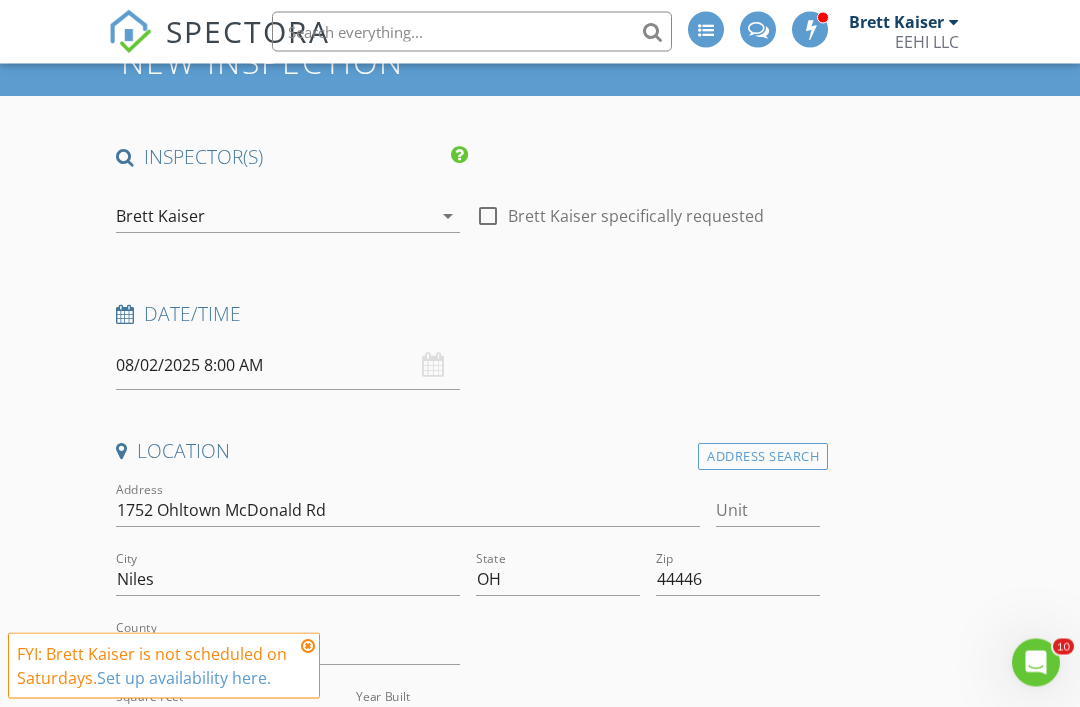 scroll, scrollTop: 103, scrollLeft: 0, axis: vertical 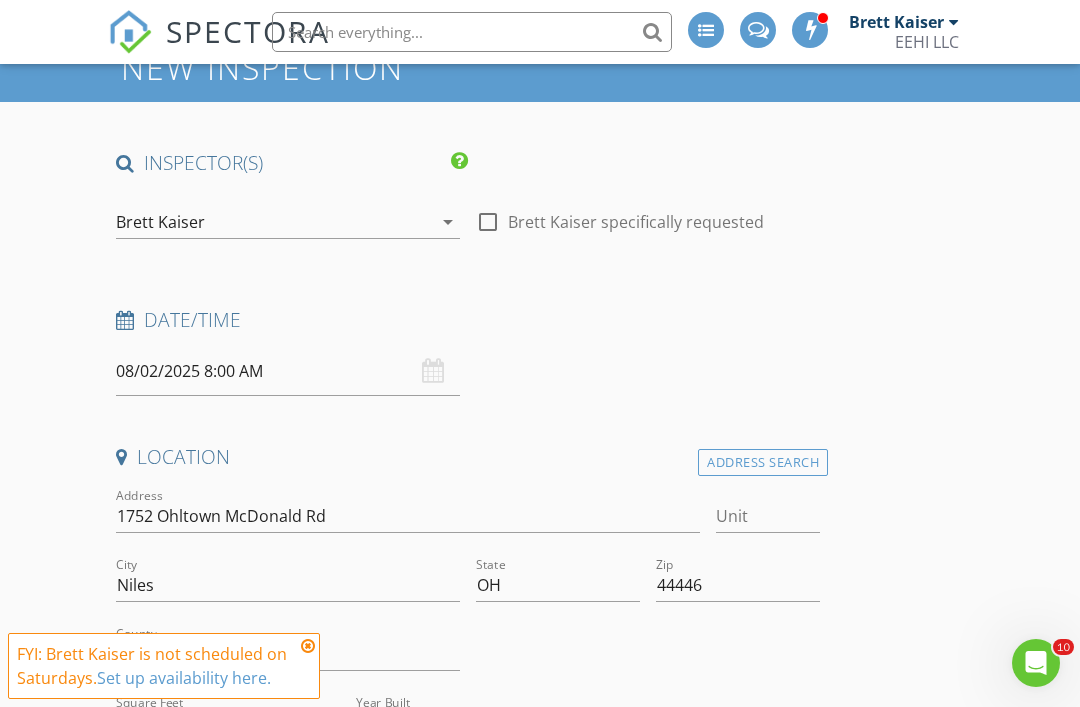 click on "08/02/2025 8:00 AM" at bounding box center [288, 371] 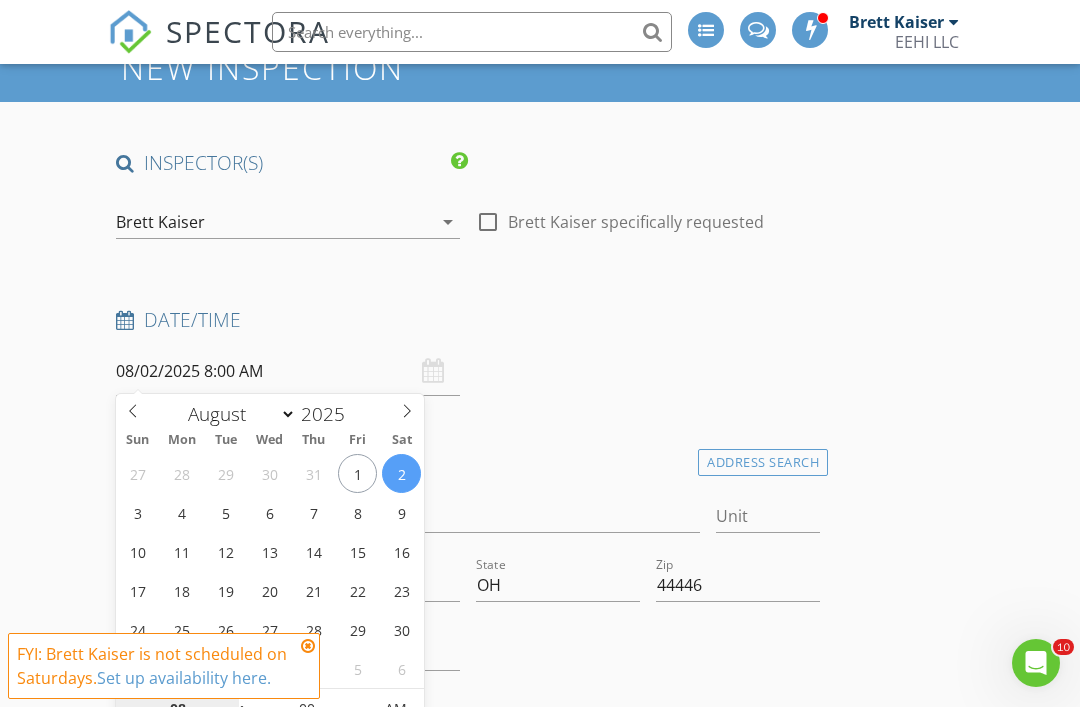 type on "08/05/2025 8:00 AM" 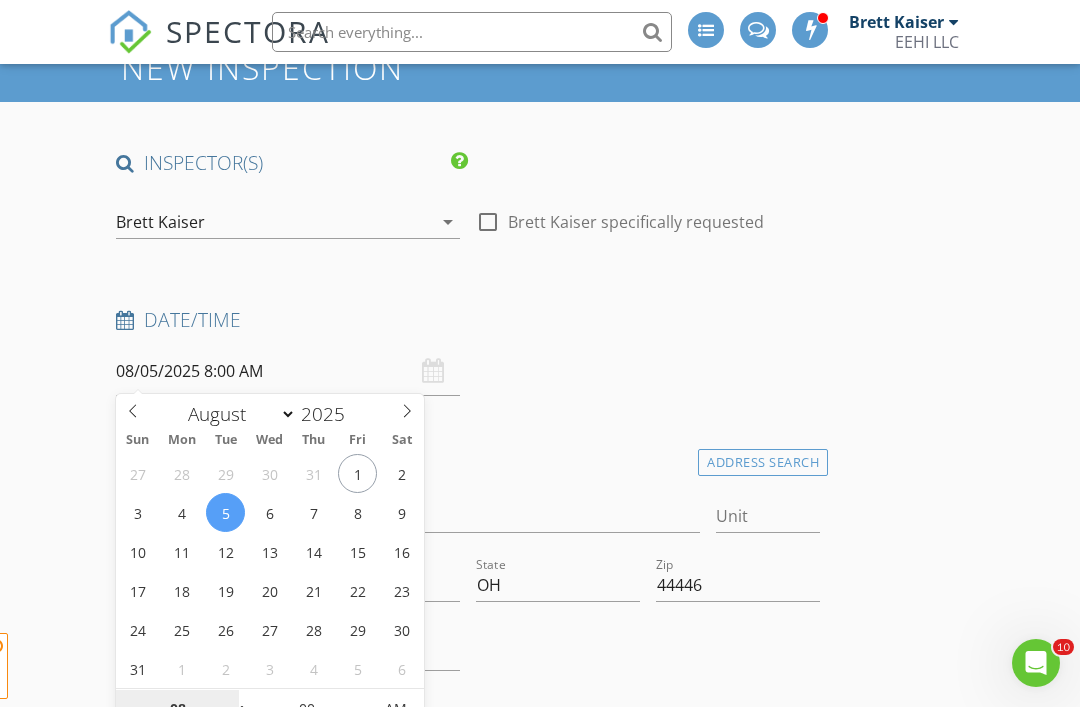 scroll, scrollTop: 223, scrollLeft: 0, axis: vertical 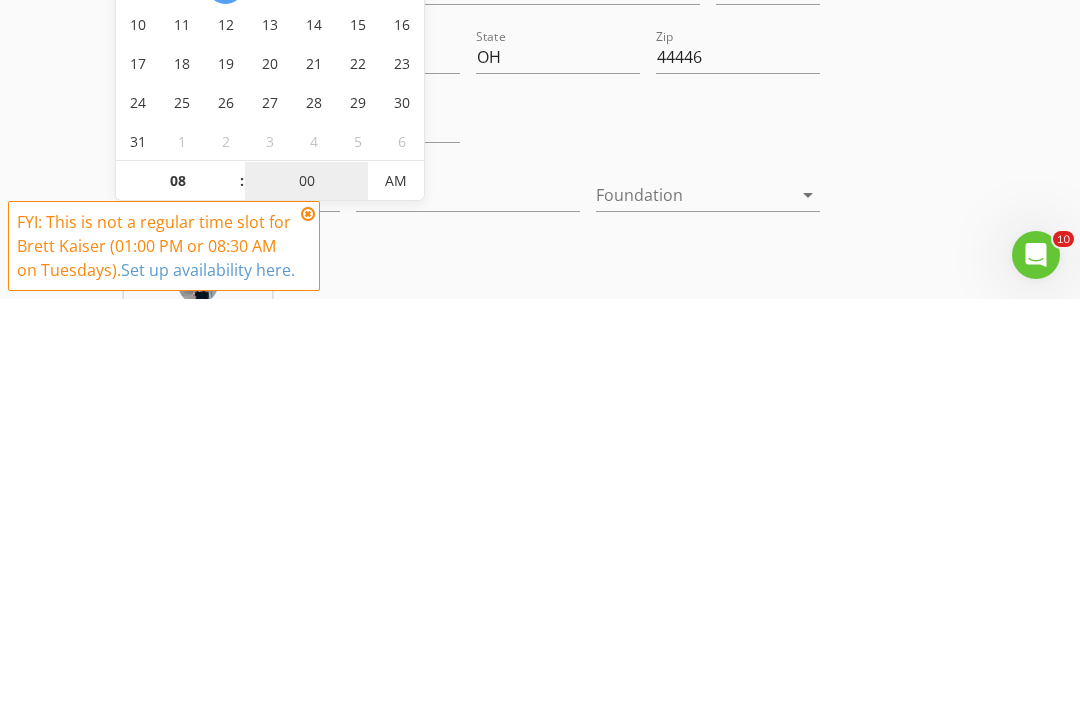 click on "00" at bounding box center (306, 590) 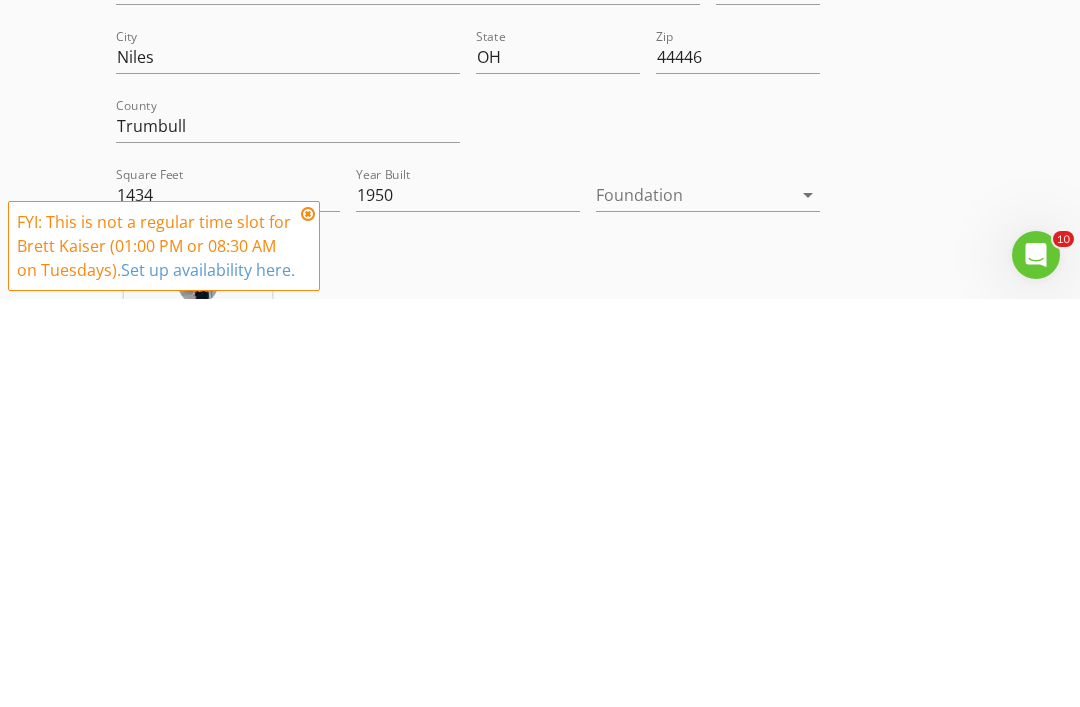click on "INSPECTOR(S)
check_box   Brett Kaiser   PRIMARY   check_box_outline_blank   Brad Harris     Brett Kaiser arrow_drop_down   check_box_outline_blank Brett Kaiser specifically requested
Date/Time
08/05/2025 8:00 AM
Location
Address Search       Address 1752 Ohltown McDonald Rd   Unit   City Niles   State OH   Zip 44446   County Trumbull     Square Feet 1434   Year Built 1950   Foundation arrow_drop_down     Brett Kaiser     29.5 miles     (an hour)
client
check_box Enable Client CC email for this inspection   Client Search     check_box_outline_blank Client is a Company/Organization     First Name   Last Name   Email   CC Email   Phone         Tags         Notes   Private Notes
ADDITIONAL client
SERVICES
check_box_outline_blank   Residential Inspection" at bounding box center [540, 1772] 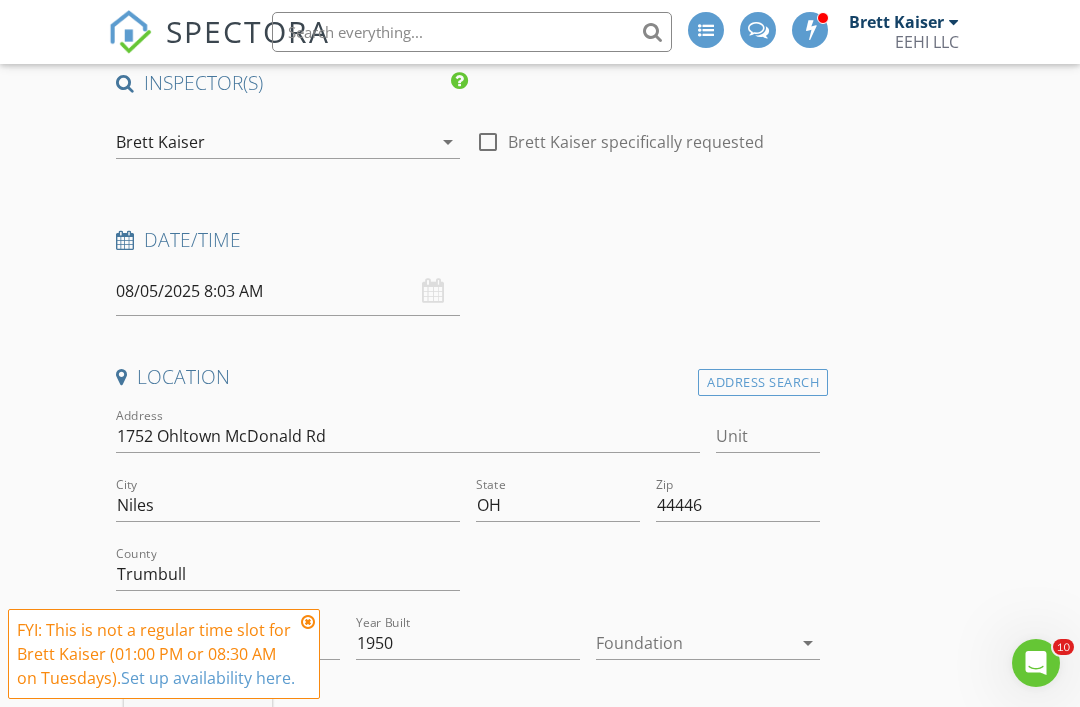 scroll, scrollTop: 155, scrollLeft: 0, axis: vertical 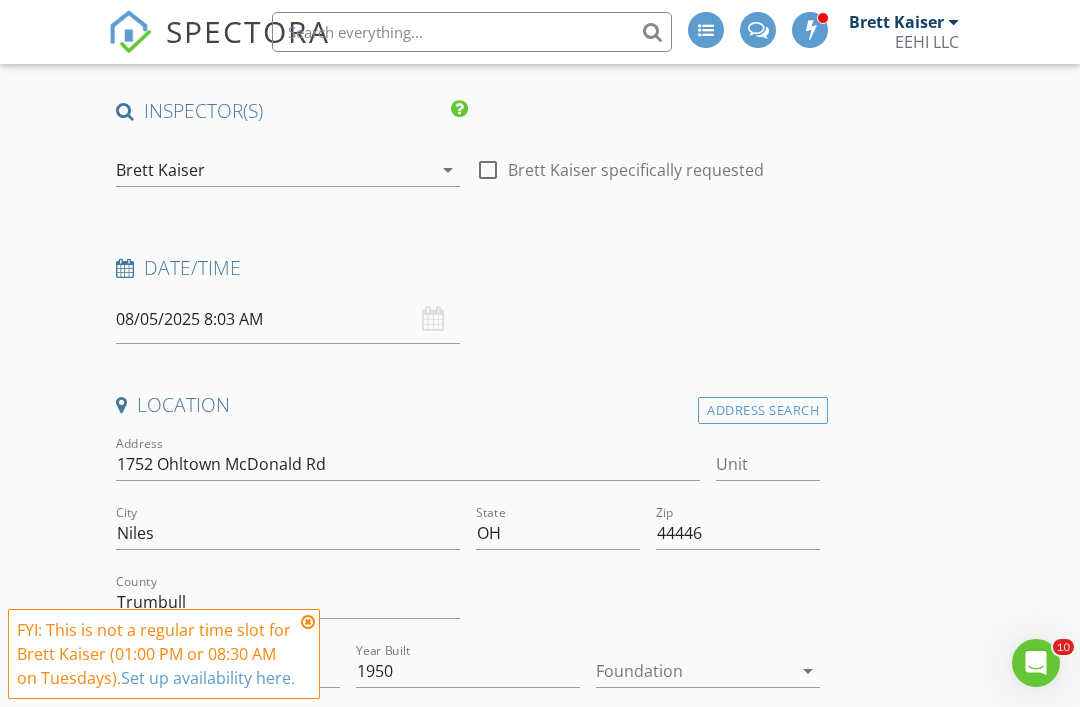 click on "08/05/2025 8:03 AM" at bounding box center [288, 319] 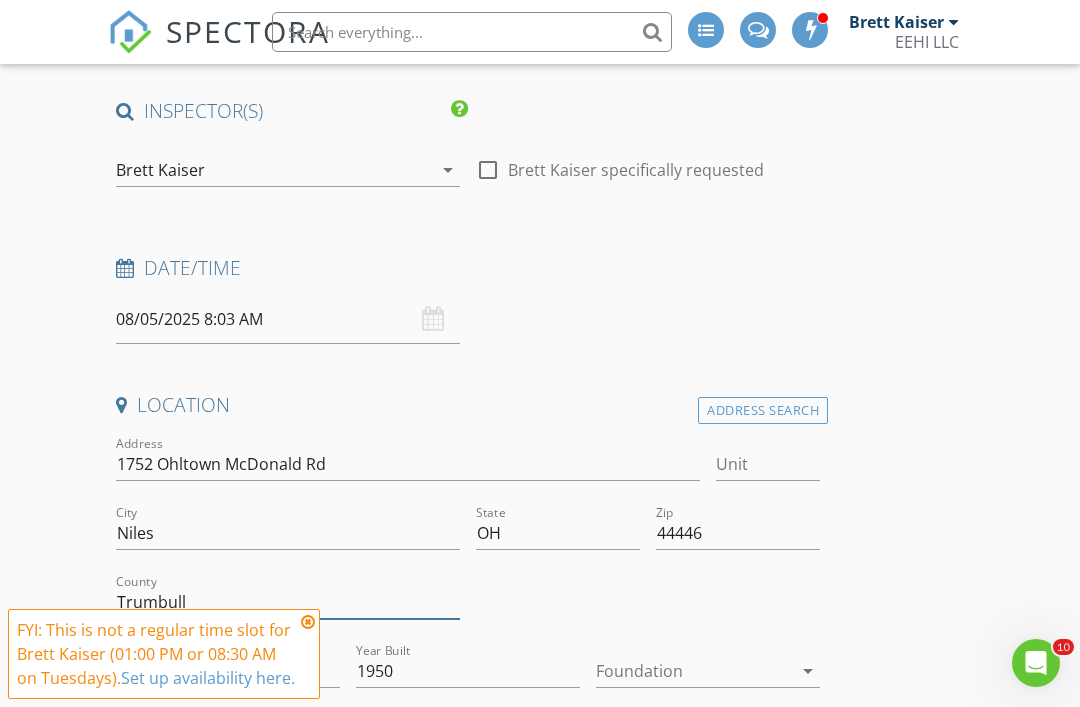 click on "Trumbull" at bounding box center [288, 602] 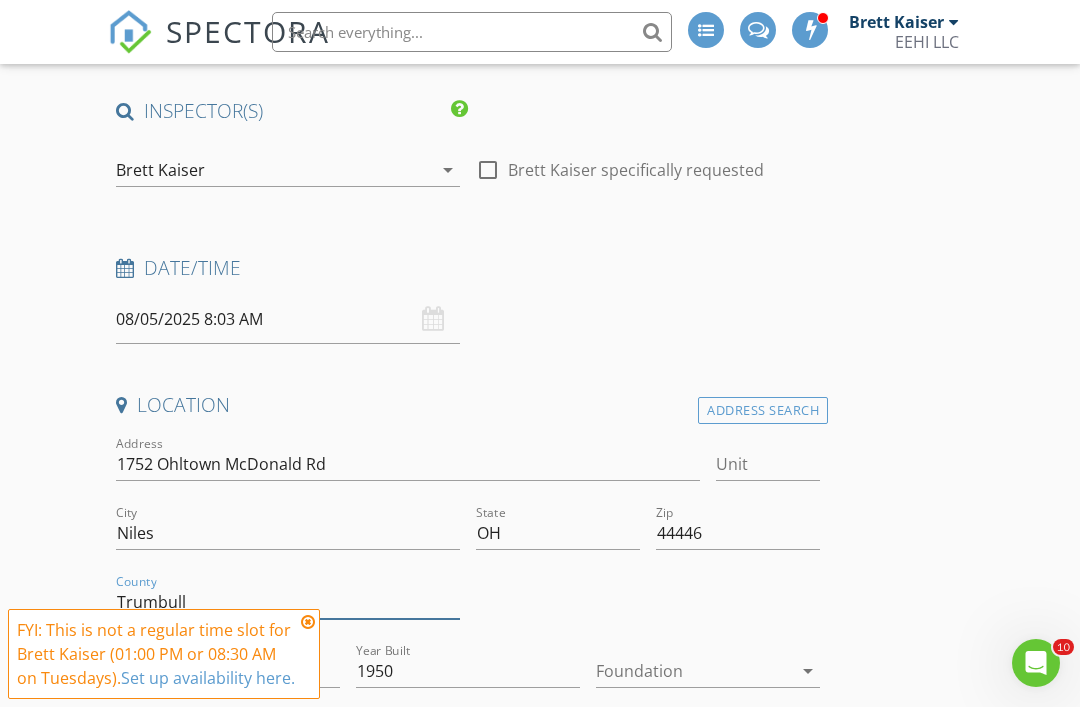 scroll, scrollTop: 195, scrollLeft: 0, axis: vertical 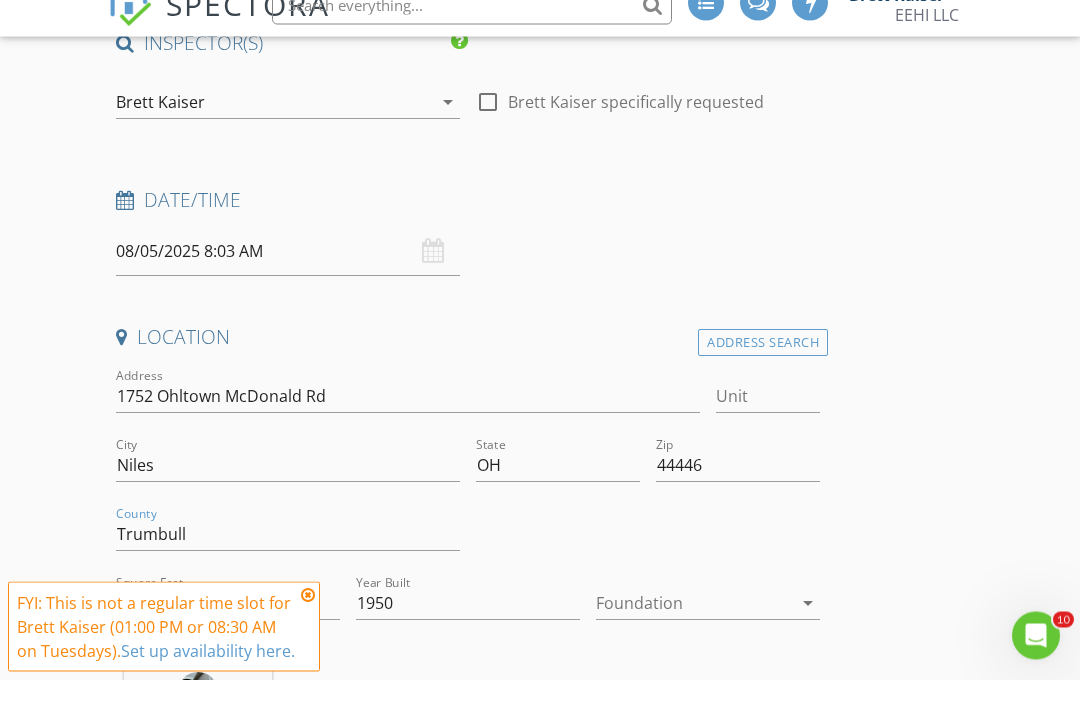 click on "08/05/2025 8:03 AM" at bounding box center [288, 279] 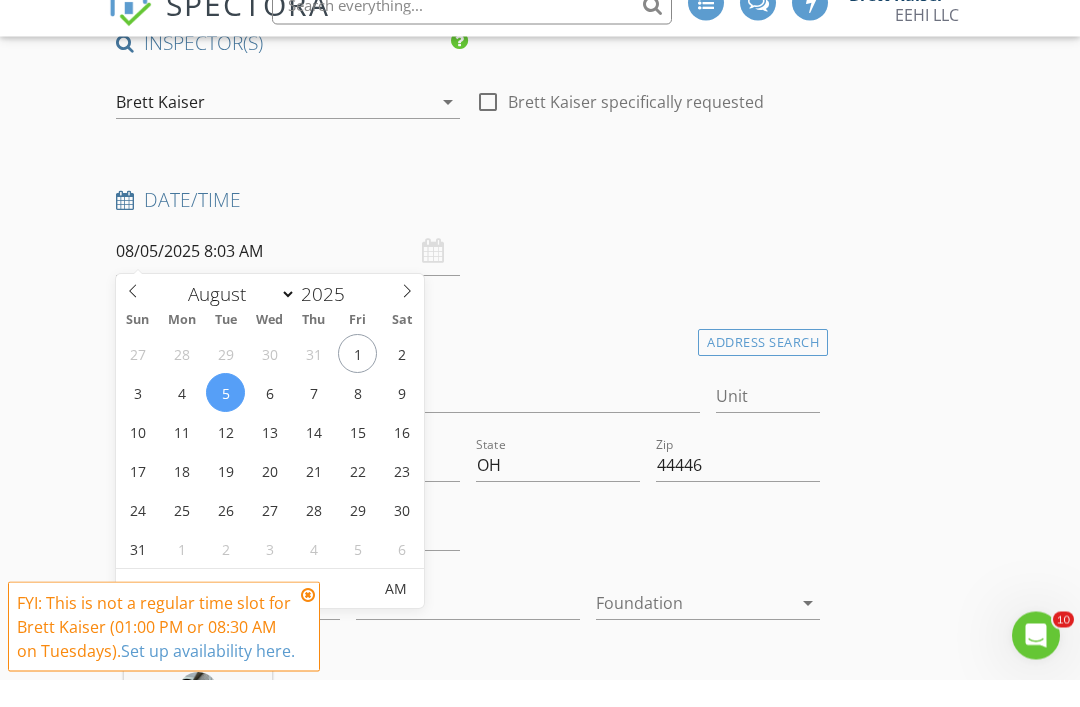 scroll, scrollTop: 223, scrollLeft: 0, axis: vertical 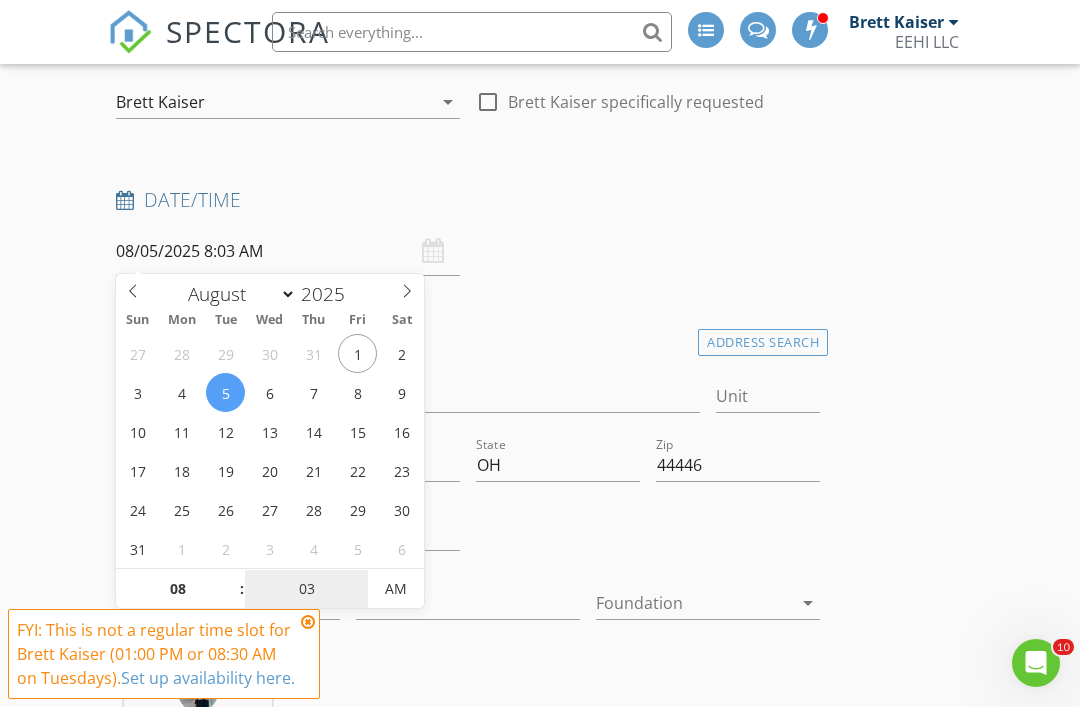 click on "03" at bounding box center [306, 590] 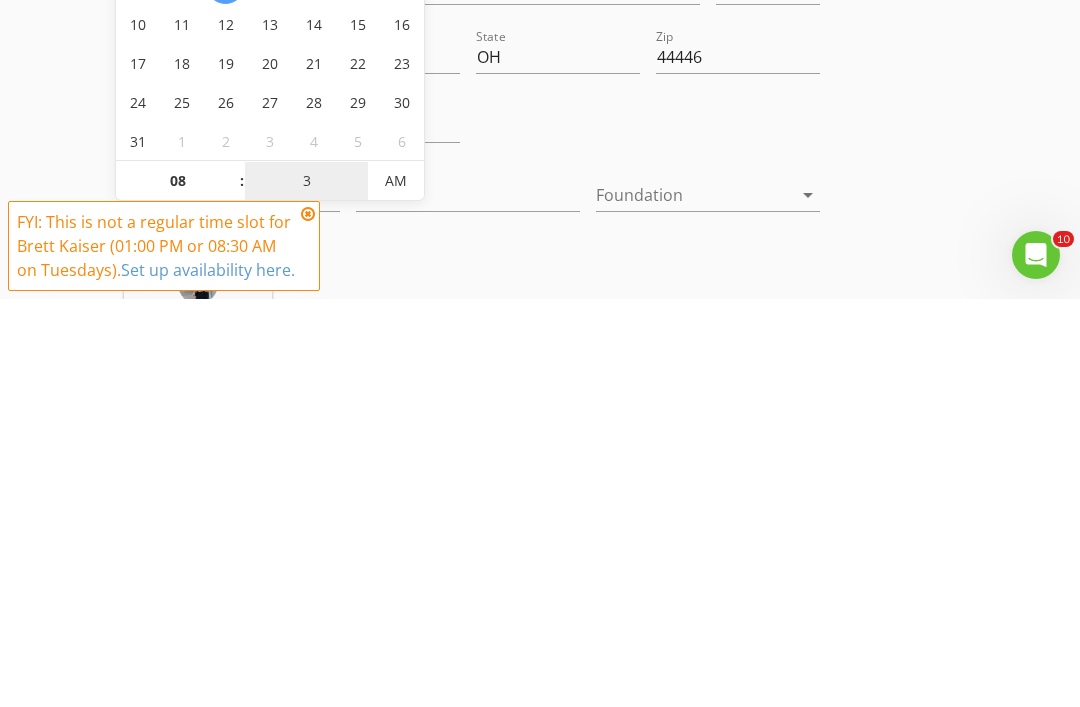 type on "30" 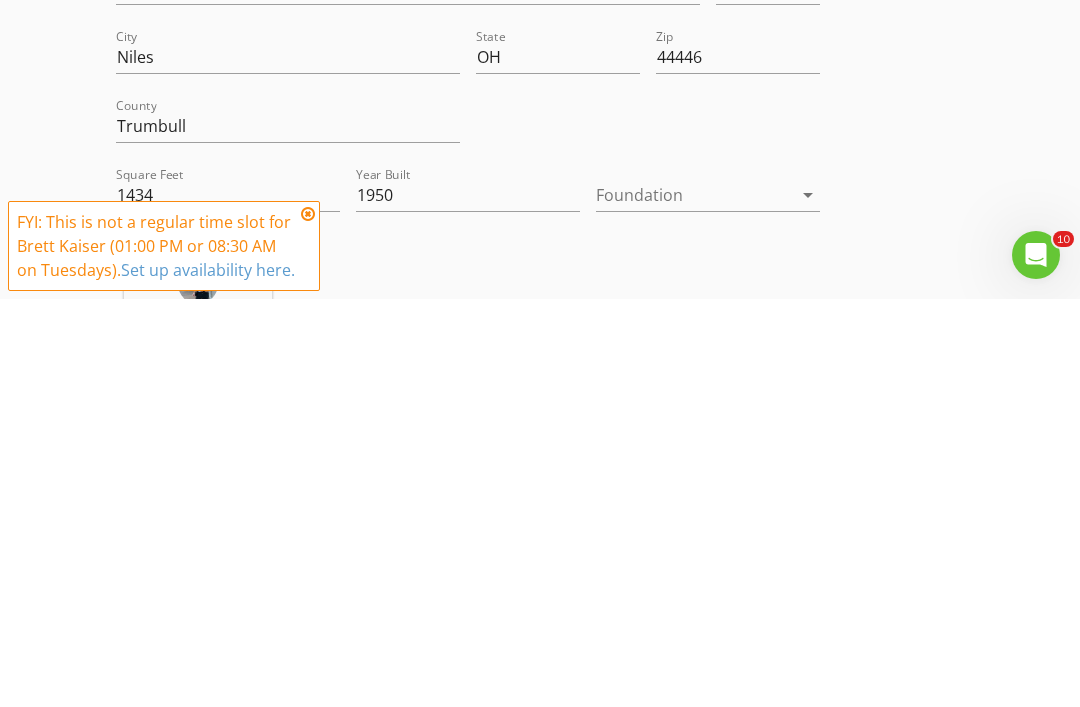 click on "INSPECTOR(S)
check_box   Brett Kaiser   PRIMARY   check_box_outline_blank   Brad Harris     Brett Kaiser arrow_drop_down   check_box_outline_blank Brett Kaiser specifically requested
Date/Time
08/05/2025 8:03 AM
Location
Address Search       Address 1752 Ohltown McDonald Rd   Unit   City Niles   State OH   Zip 44446   County Trumbull     Square Feet 1434   Year Built 1950   Foundation arrow_drop_down     Brett Kaiser     29.5 miles     (an hour)
client
check_box Enable Client CC email for this inspection   Client Search     check_box_outline_blank Client is a Company/Organization     First Name   Last Name   Email   CC Email   Phone         Tags         Notes   Private Notes
ADDITIONAL client
SERVICES
check_box_outline_blank   Residential Inspection" at bounding box center [540, 1772] 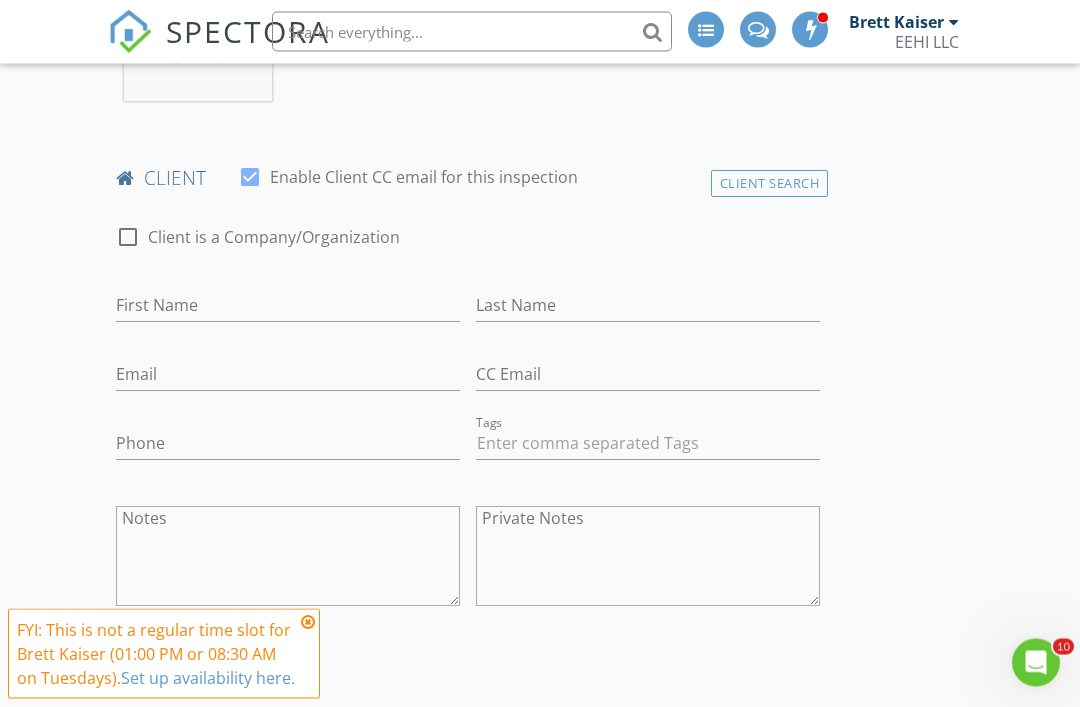 scroll, scrollTop: 937, scrollLeft: 0, axis: vertical 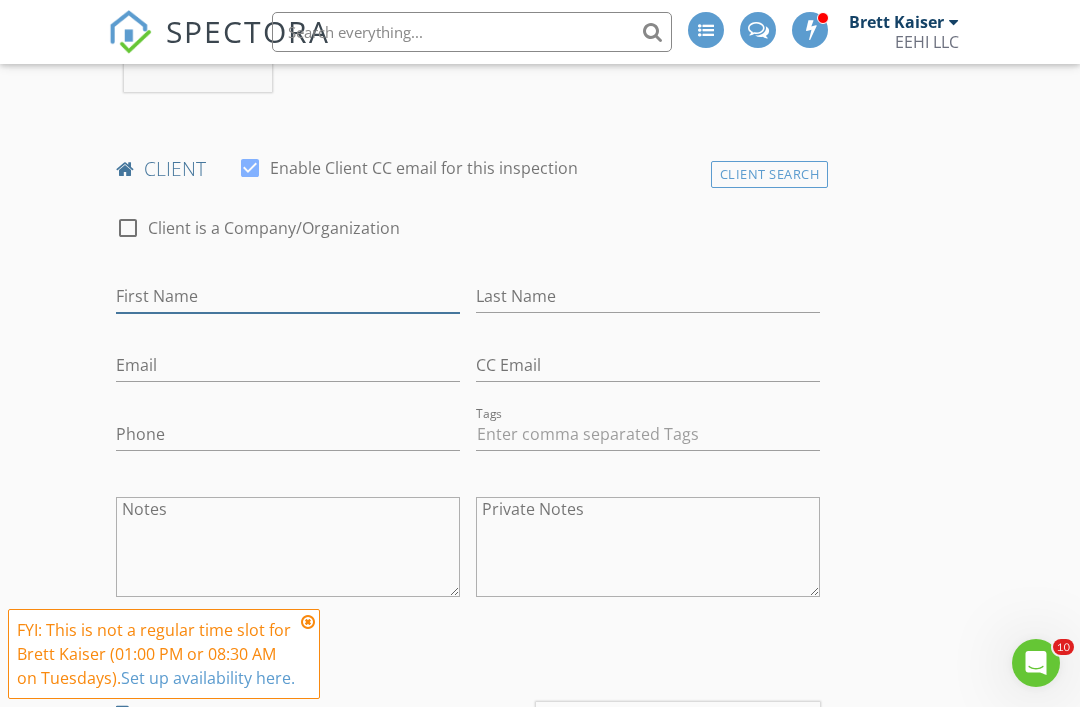 click on "First Name" at bounding box center (288, 296) 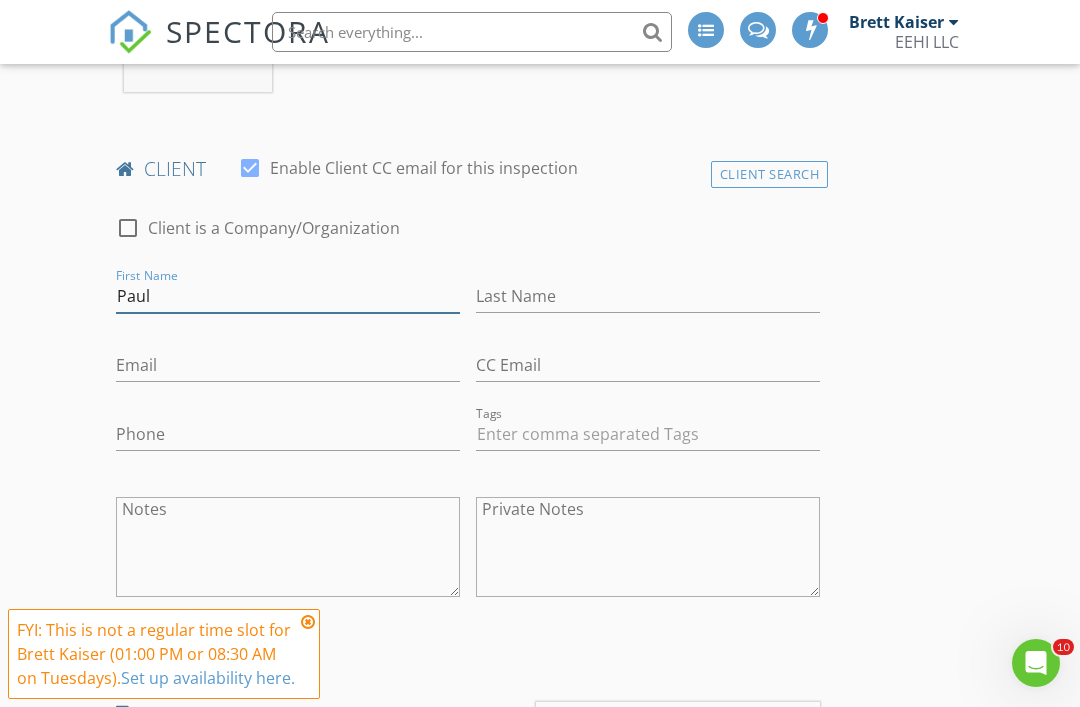 type on "Paul" 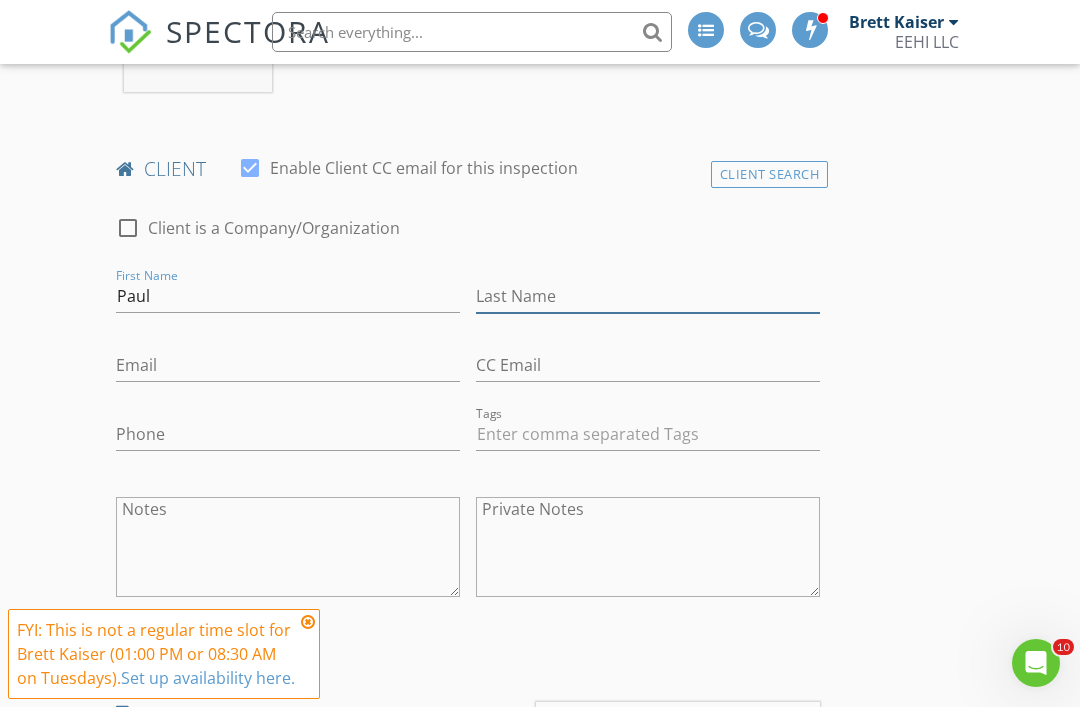 click on "Last Name" at bounding box center (648, 296) 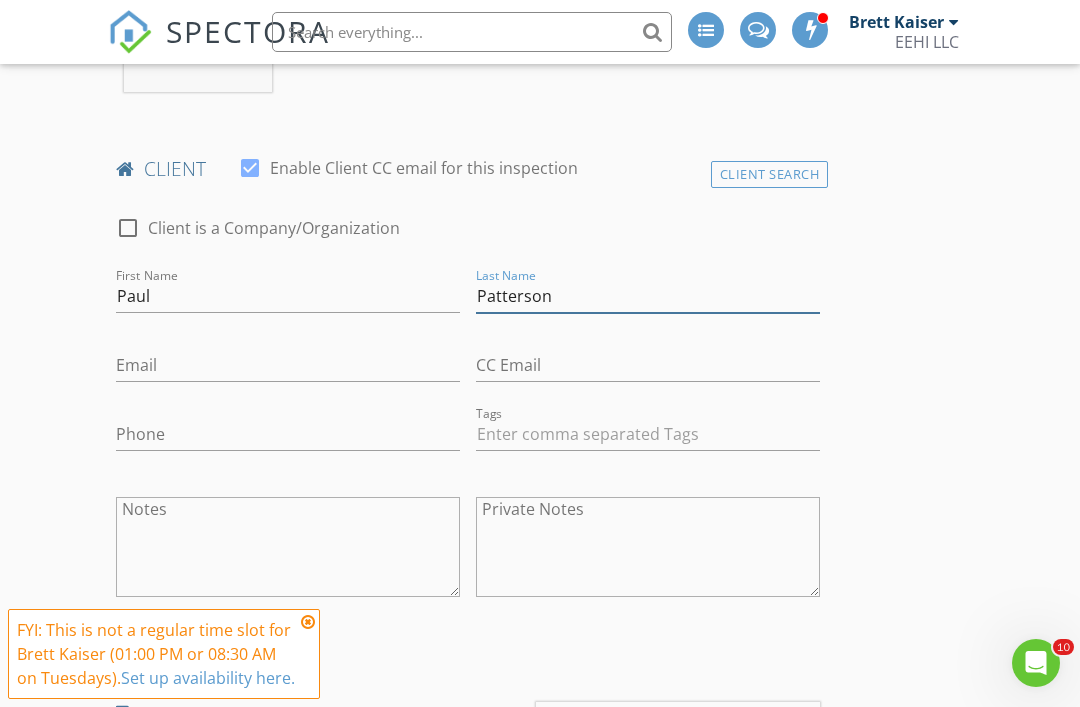 type on "Patterson" 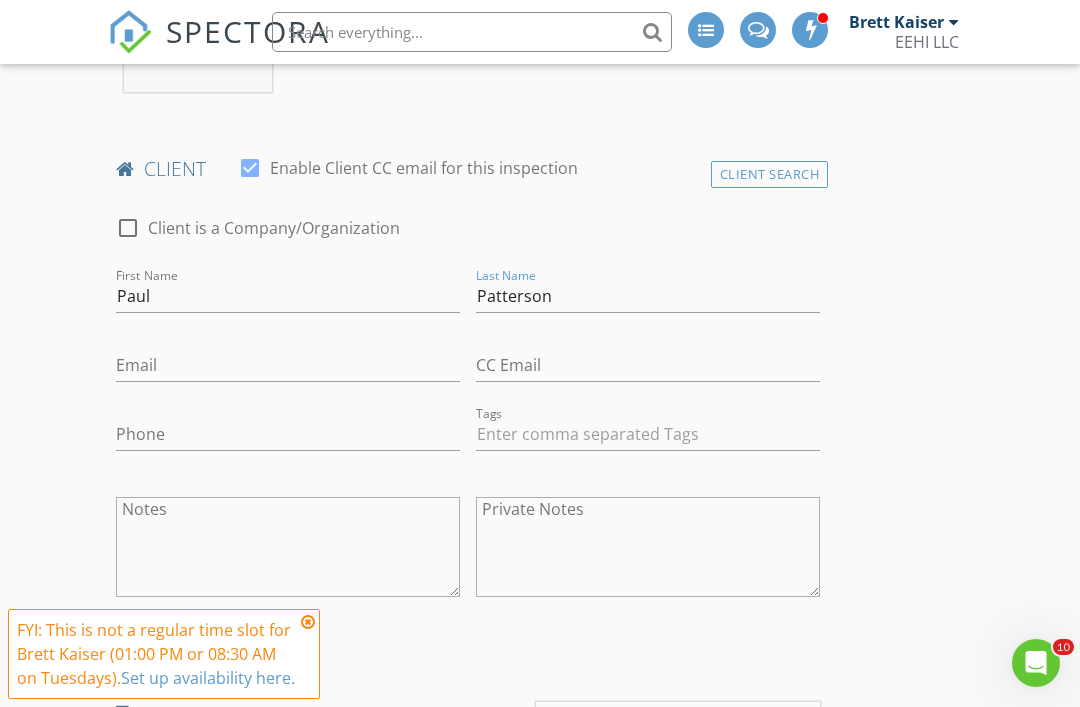 click on "INSPECTOR(S)
check_box   Brett Kaiser   PRIMARY   check_box_outline_blank   Brad Harris     Brett Kaiser arrow_drop_down   check_box_outline_blank Brett Kaiser specifically requested
Date/Time
08/05/2025 8:30 AM
Location
Address Search       Address 1752 Ohltown McDonald Rd   Unit   City Niles   State OH   Zip 44446   County Trumbull     Square Feet 1434   Year Built 1950   Foundation arrow_drop_down     Brett Kaiser     29.5 miles     (an hour)
client
check_box Enable Client CC email for this inspection   Client Search     check_box_outline_blank Client is a Company/Organization     First Name Paul   Last Name Patterson   Email   CC Email   Phone         Tags         Notes   Private Notes
ADDITIONAL client
SERVICES
check_box_outline_blank   Residential Inspection" at bounding box center [540, 1058] 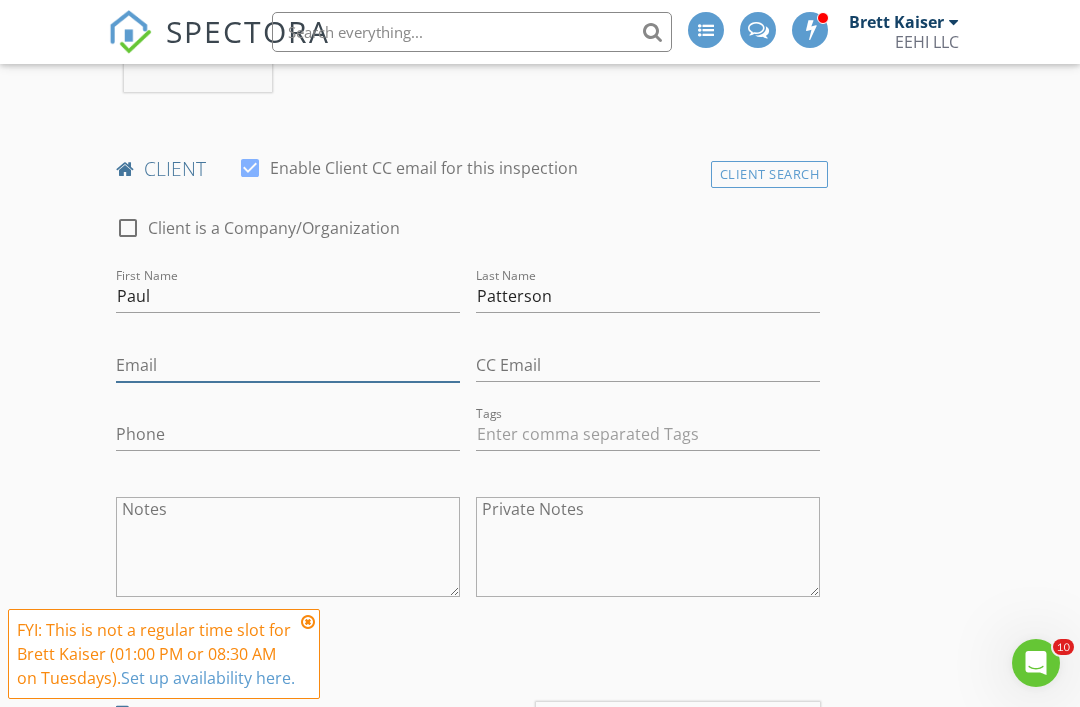 click on "Email" at bounding box center [288, 365] 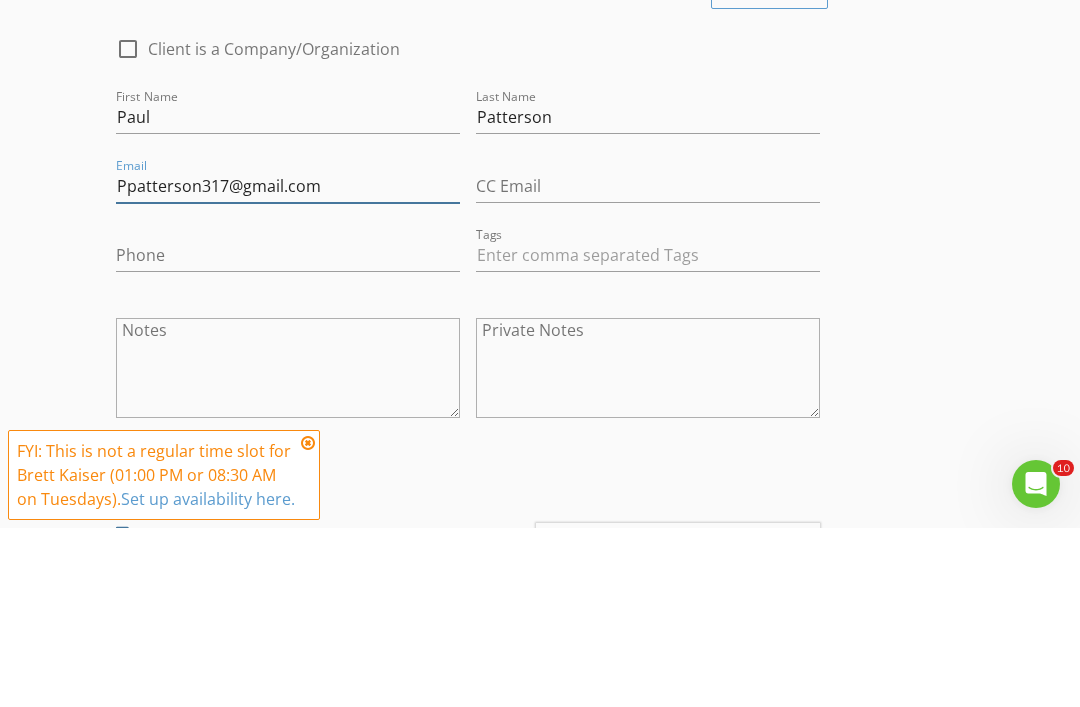type on "Ppatterson317@gmail.com" 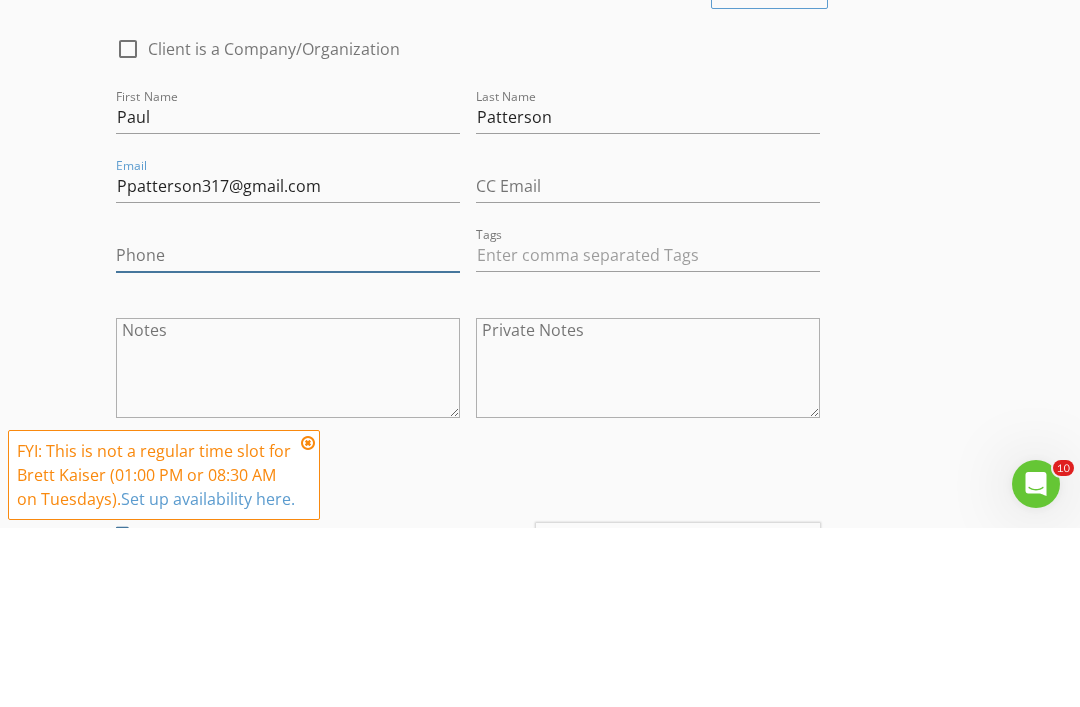 click on "Phone" at bounding box center [288, 434] 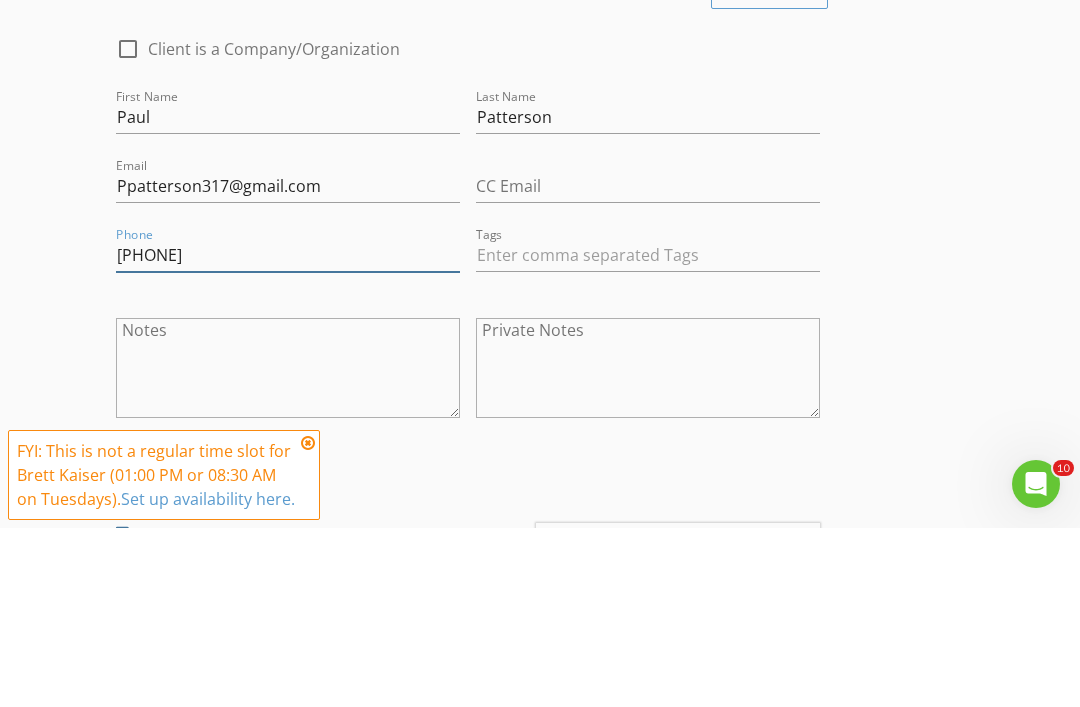 type on "[PHONE]" 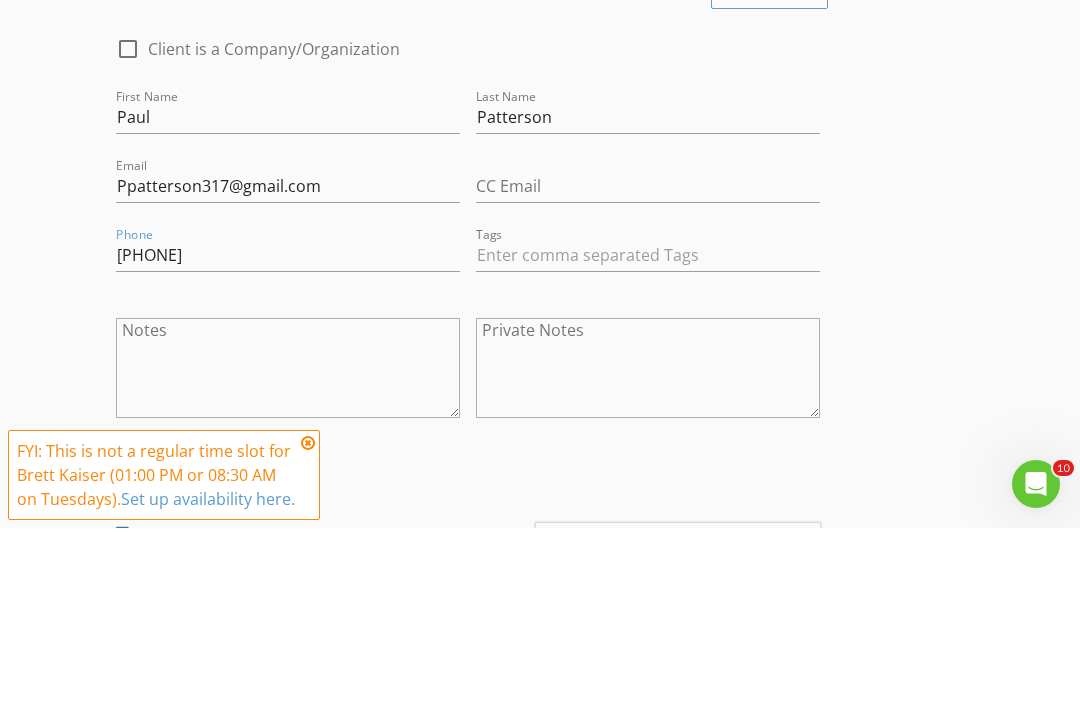 click on "INSPECTOR(S)
check_box   [NAME]   PRIMARY   check_box_outline_blank   [NAME]     [NAME] arrow_drop_down   check_box_outline_blank [NAME] specifically requested
Date/Time
08/05/2025 8:30 AM
Location
Address Search       Address 1752 Ohltown McDonald Rd   Unit   City Niles   State OH   Zip 44446   County Trumbull     Square Feet 1434   Year Built 1950   Foundation arrow_drop_down     [NAME]     29.5 miles     (an hour)
client
check_box Enable Client CC email for this inspection   Client Search     check_box_outline_blank Client is a Company/Organization     First Name Paul   Last Name Patterson   Email Ppatterson317@gmail.com   CC Email   Phone 234-313-5389         Tags         Notes   Private Notes
ADDITIONAL client
SERVICES" at bounding box center (540, 1058) 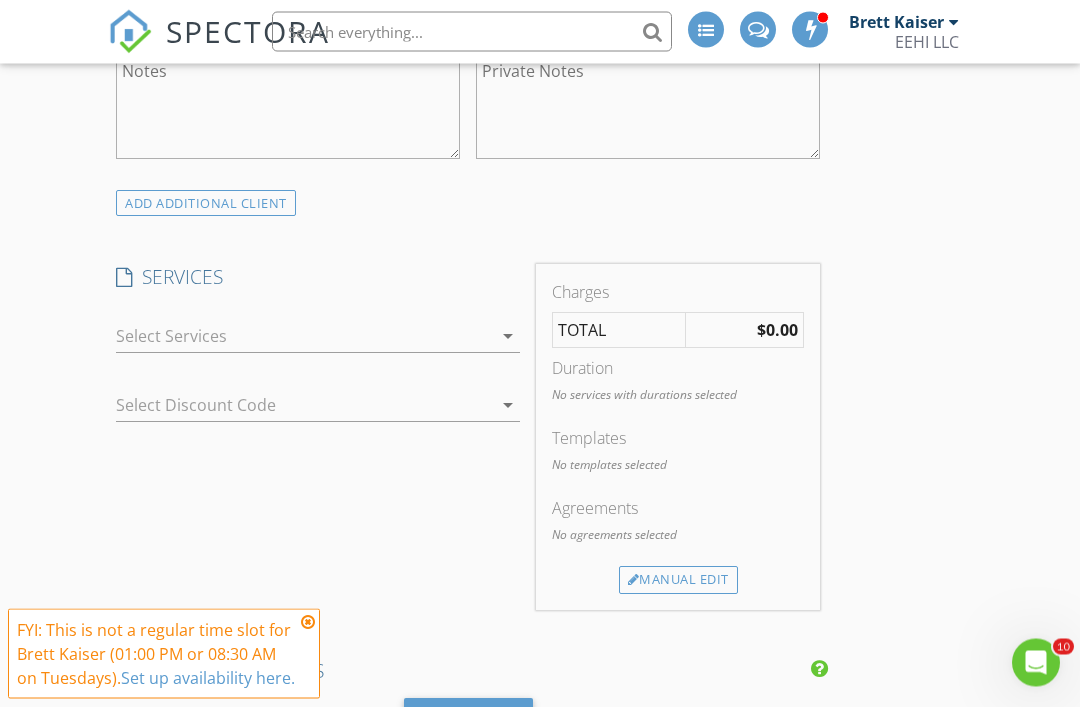 scroll, scrollTop: 1376, scrollLeft: 0, axis: vertical 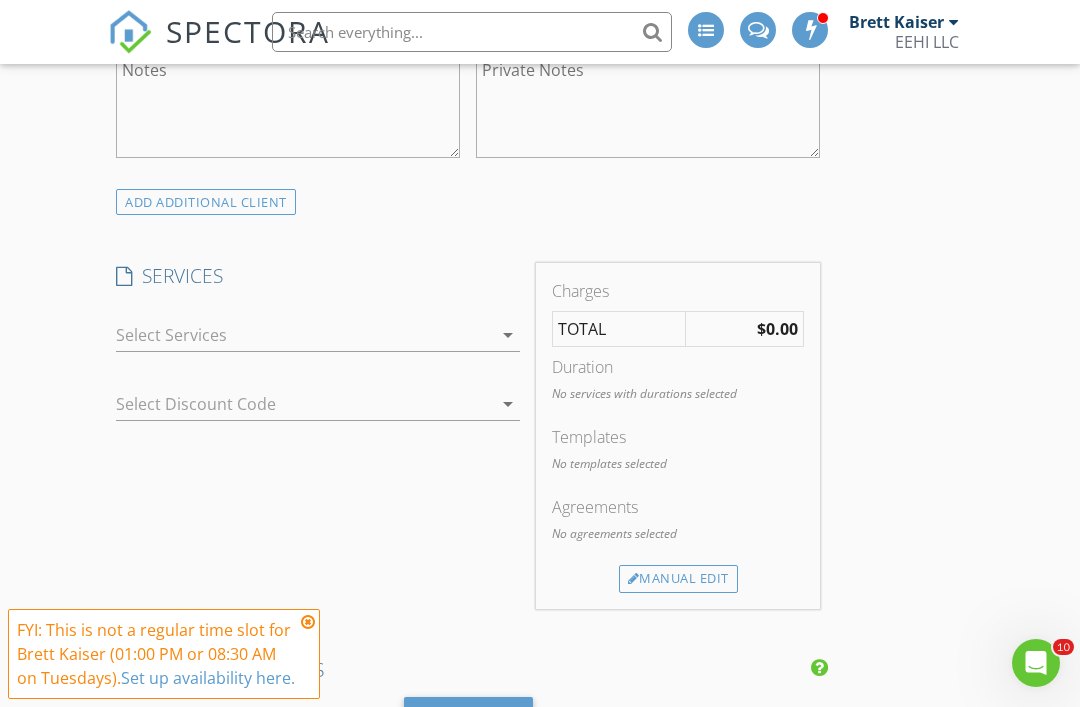 click on "arrow_drop_down" at bounding box center (508, 335) 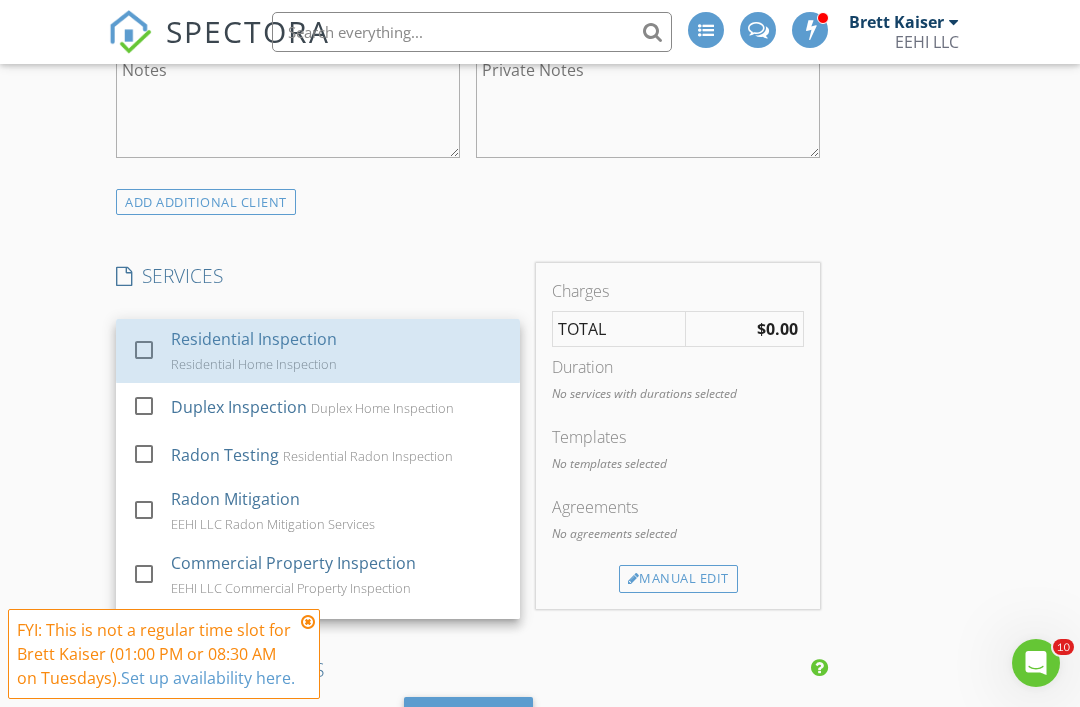 click at bounding box center (144, 350) 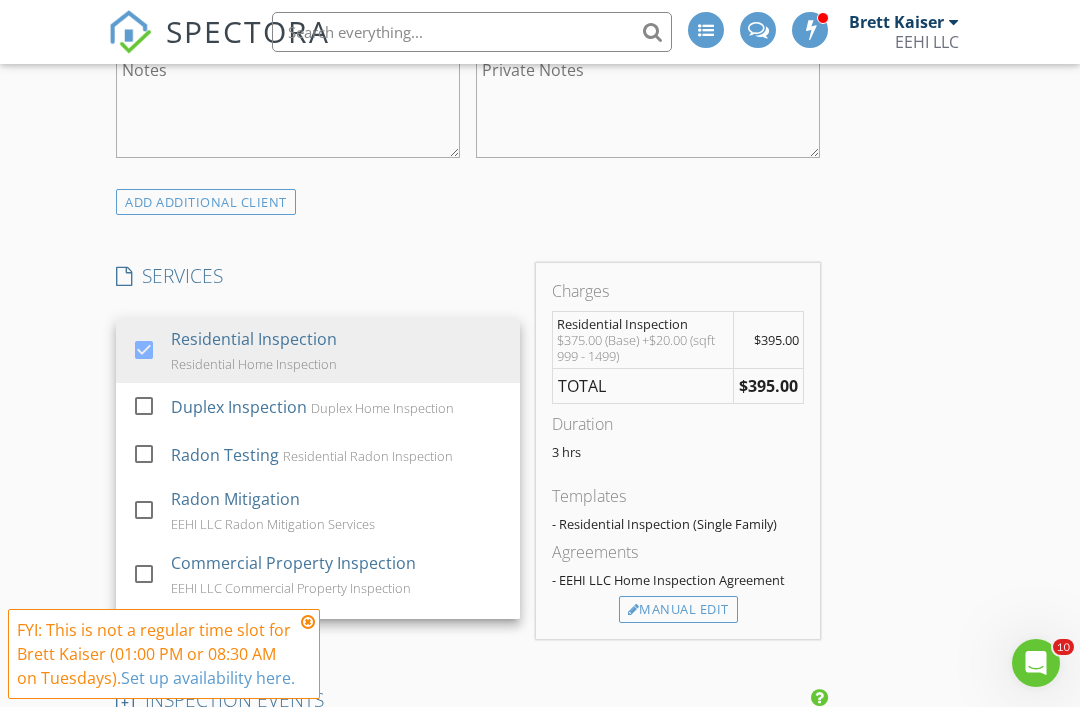 click on "INSPECTOR(S)
check_box   Brett Kaiser   PRIMARY   check_box_outline_blank   Brad Harris     Brett Kaiser arrow_drop_down   check_box_outline_blank Brett Kaiser specifically requested
Date/Time
08/05/2025 8:30 AM
Location
Address Search       Address 1752 Ohltown McDonald Rd   Unit   City Niles   State OH   Zip 44446   County Trumbull     Square Feet 1434   Year Built 1950   Foundation arrow_drop_down     Brett Kaiser     29.5 miles     (an hour)
client
check_box Enable Client CC email for this inspection   Client Search     check_box_outline_blank Client is a Company/Organization     First Name Paul   Last Name Patterson   Email Ppatterson317@gmail.com   CC Email   Phone 234-313-5389         Tags         Notes   Private Notes
ADDITIONAL client
SERVICES
check_box" at bounding box center (540, 634) 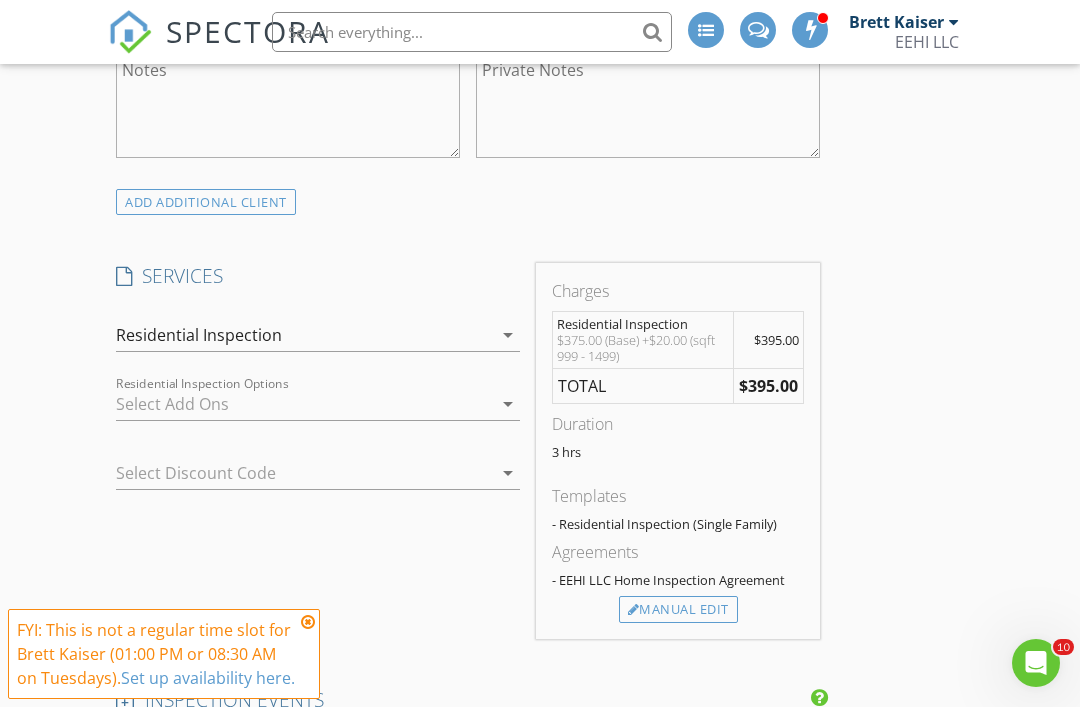 click at bounding box center [308, 622] 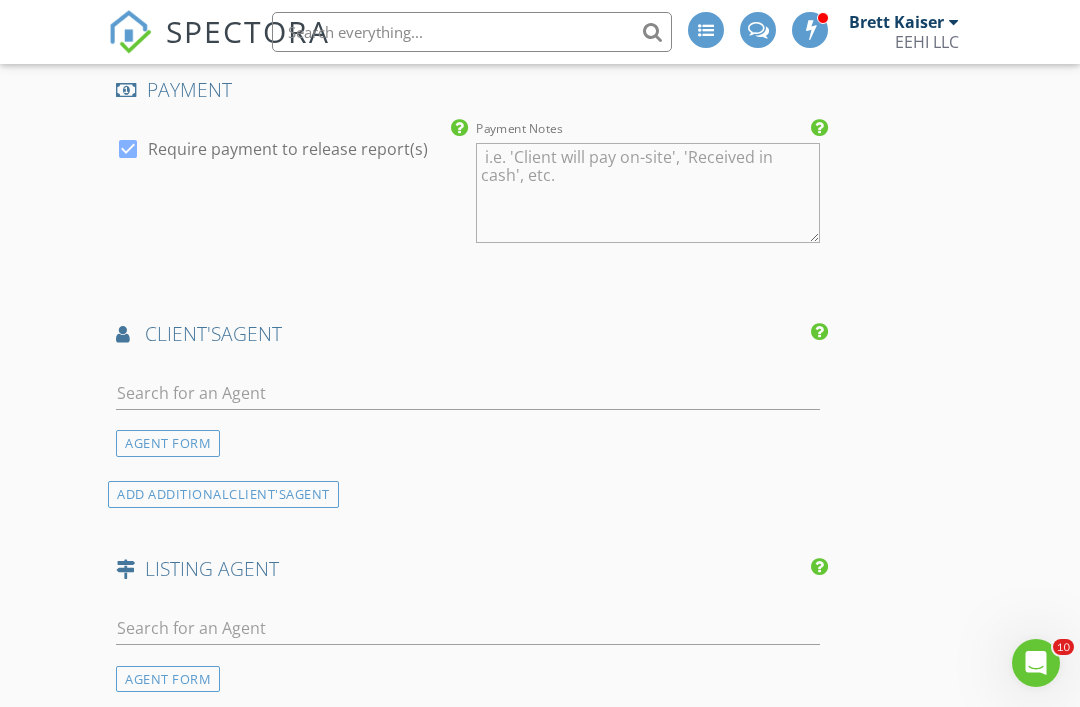scroll, scrollTop: 2159, scrollLeft: 0, axis: vertical 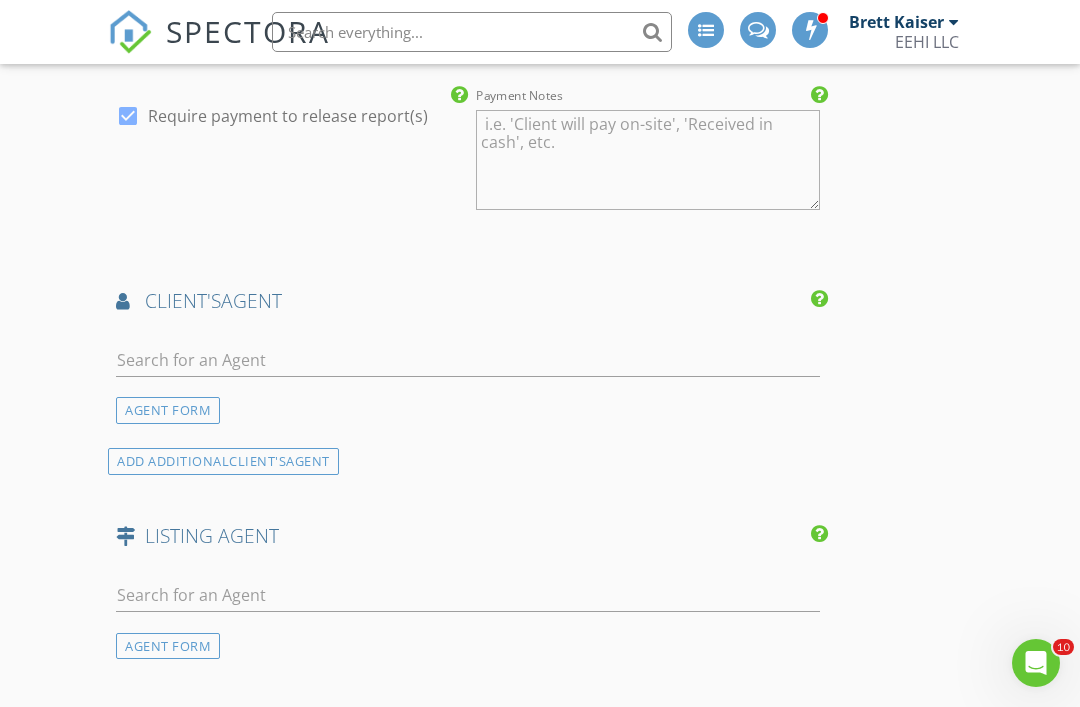 click on "AGENT FORM" at bounding box center (168, 410) 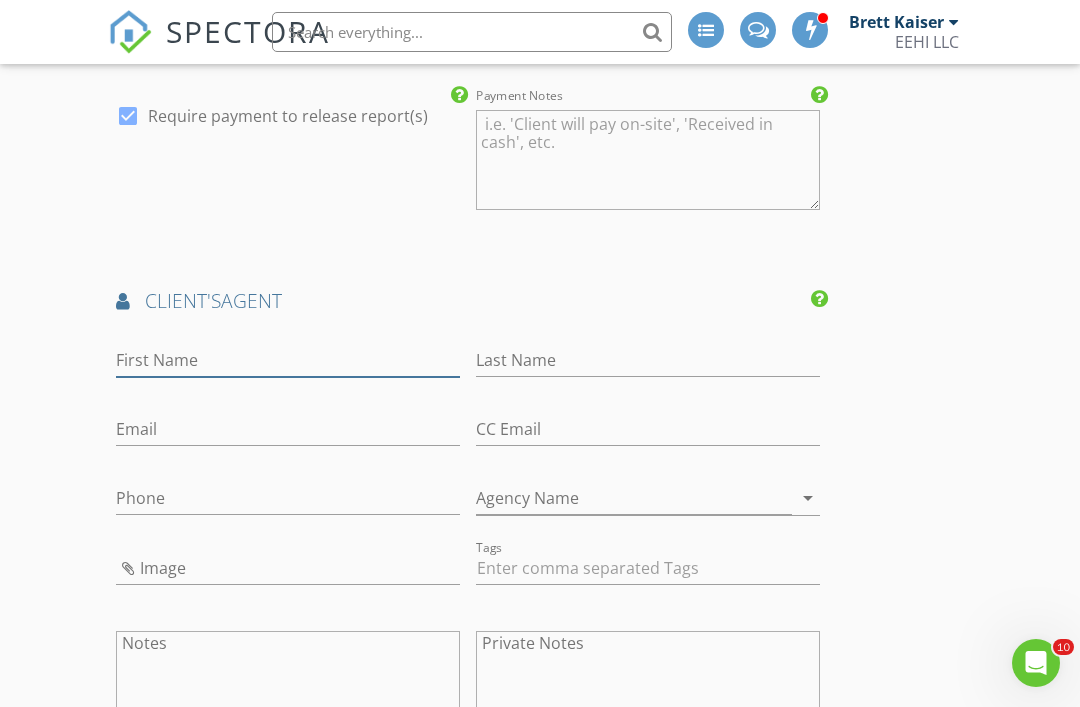 click on "First Name" at bounding box center (288, 360) 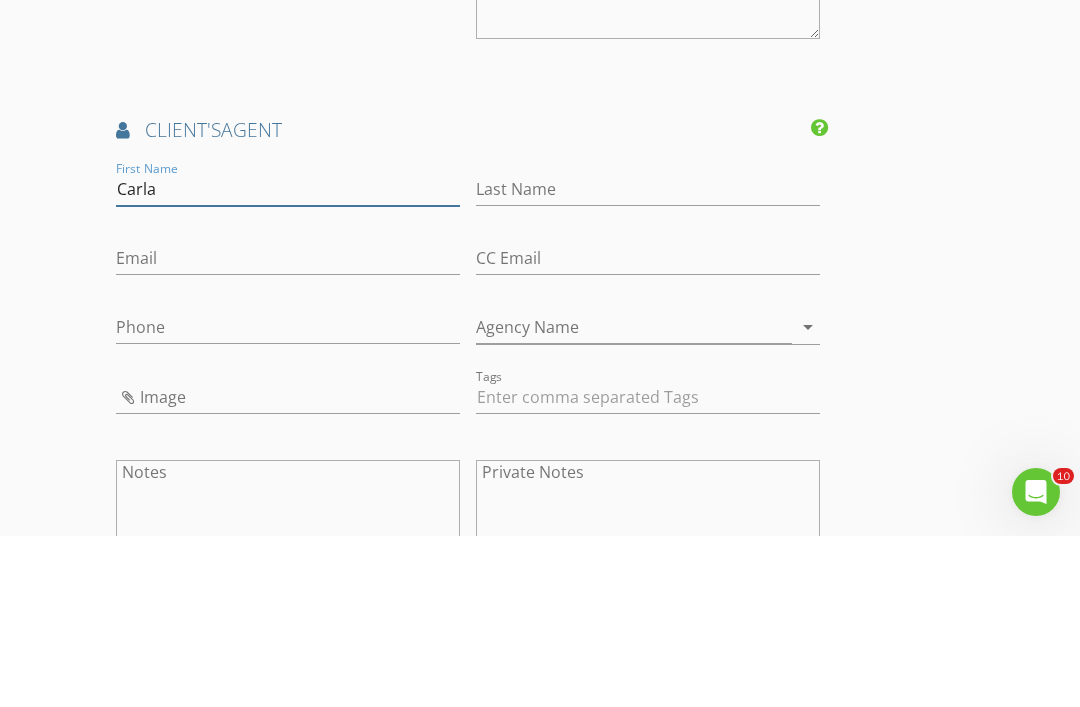 type on "Carla" 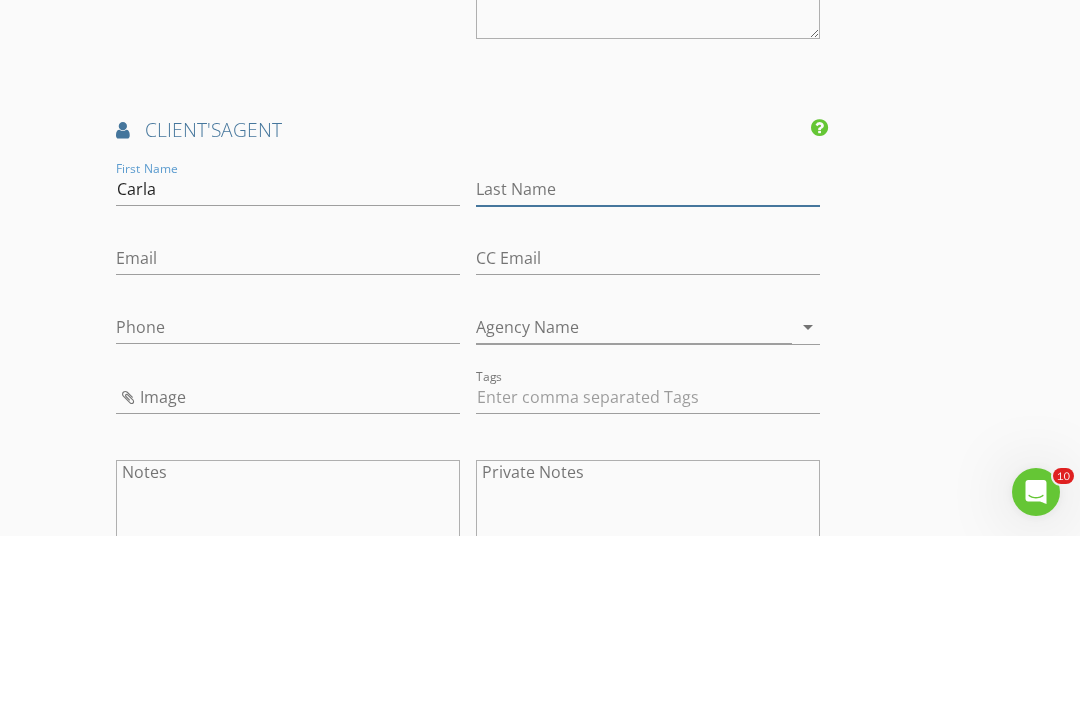 click on "Last Name" at bounding box center (648, 360) 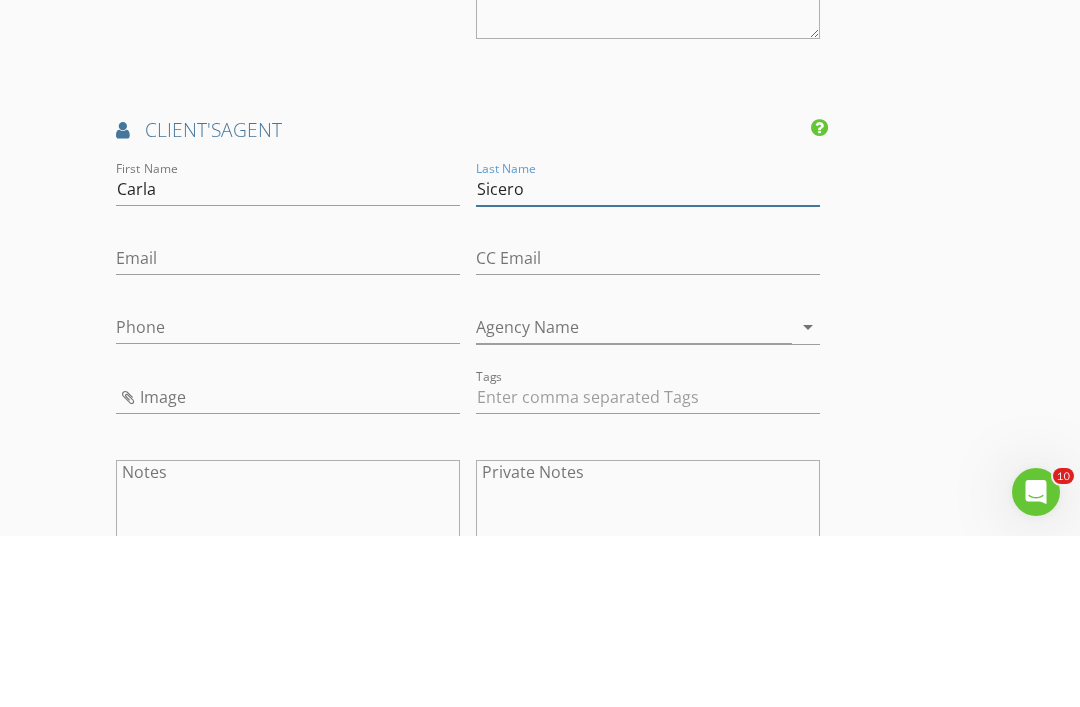type on "Sicero" 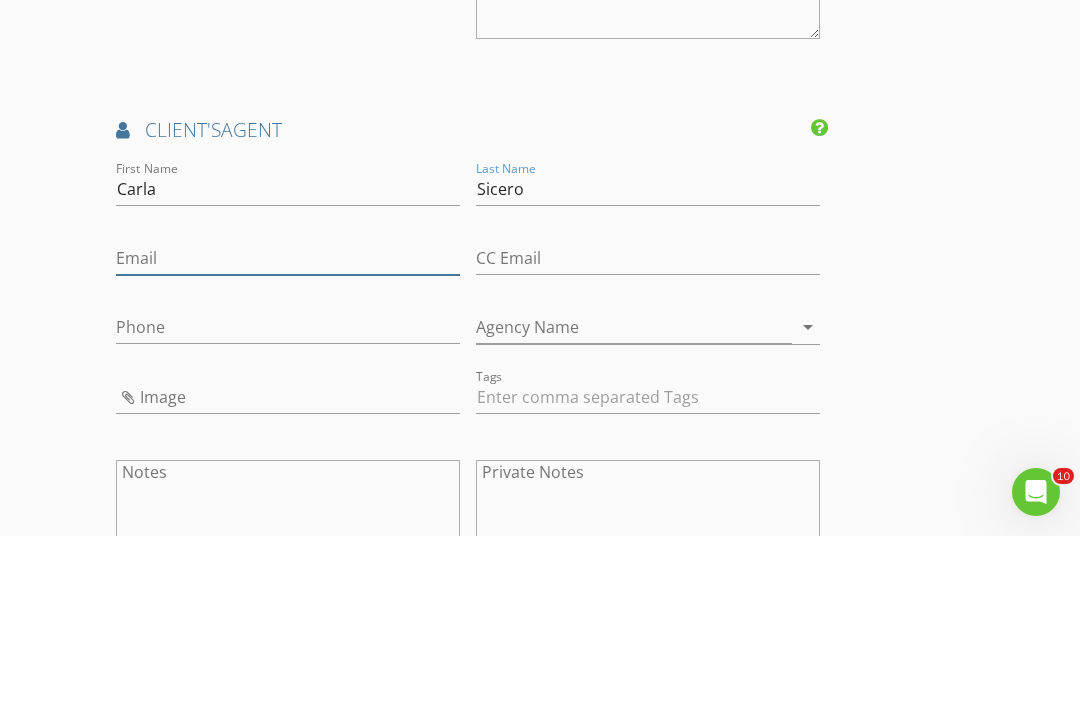 click on "Email" at bounding box center (288, 429) 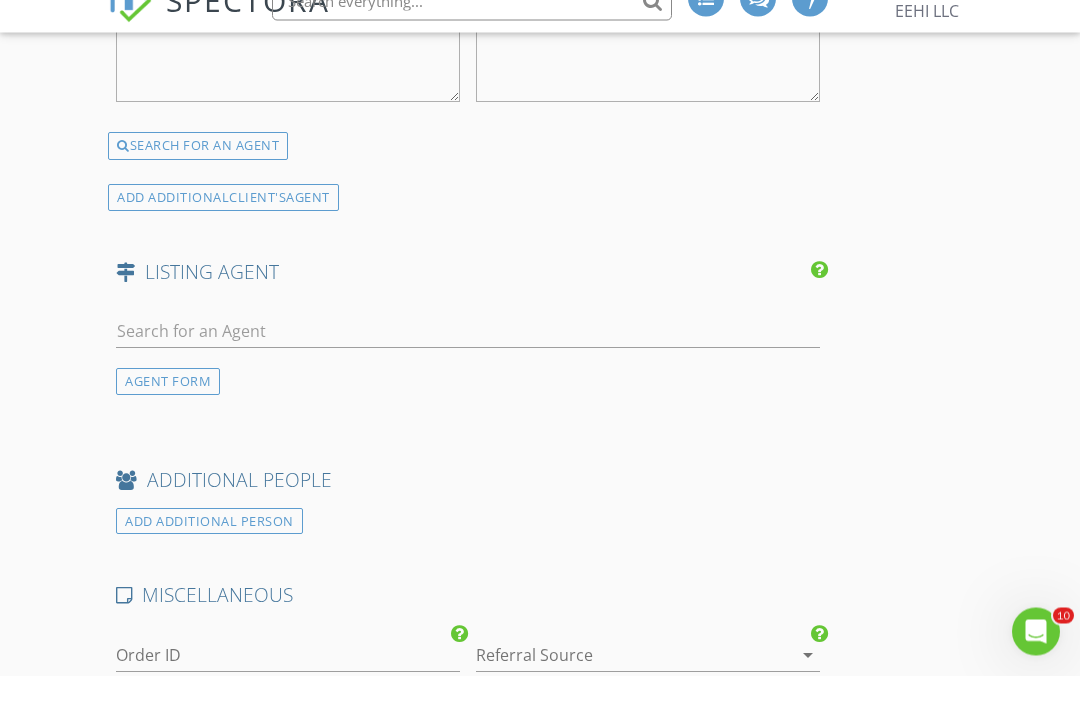 scroll, scrollTop: 2784, scrollLeft: 0, axis: vertical 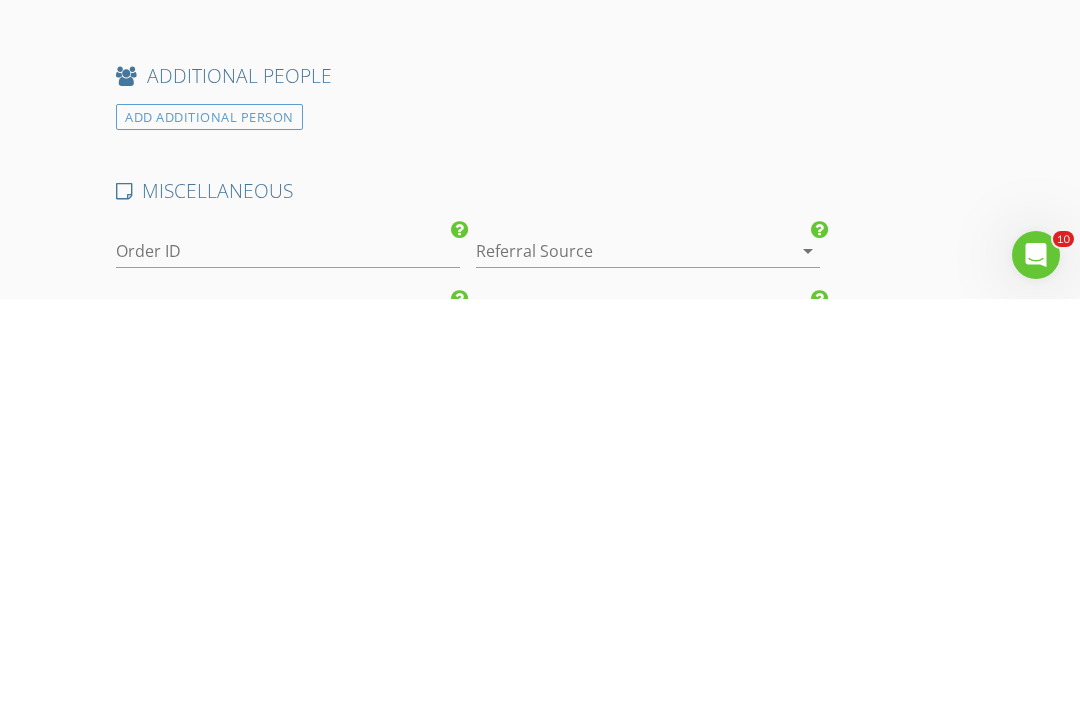 click at bounding box center [620, 659] 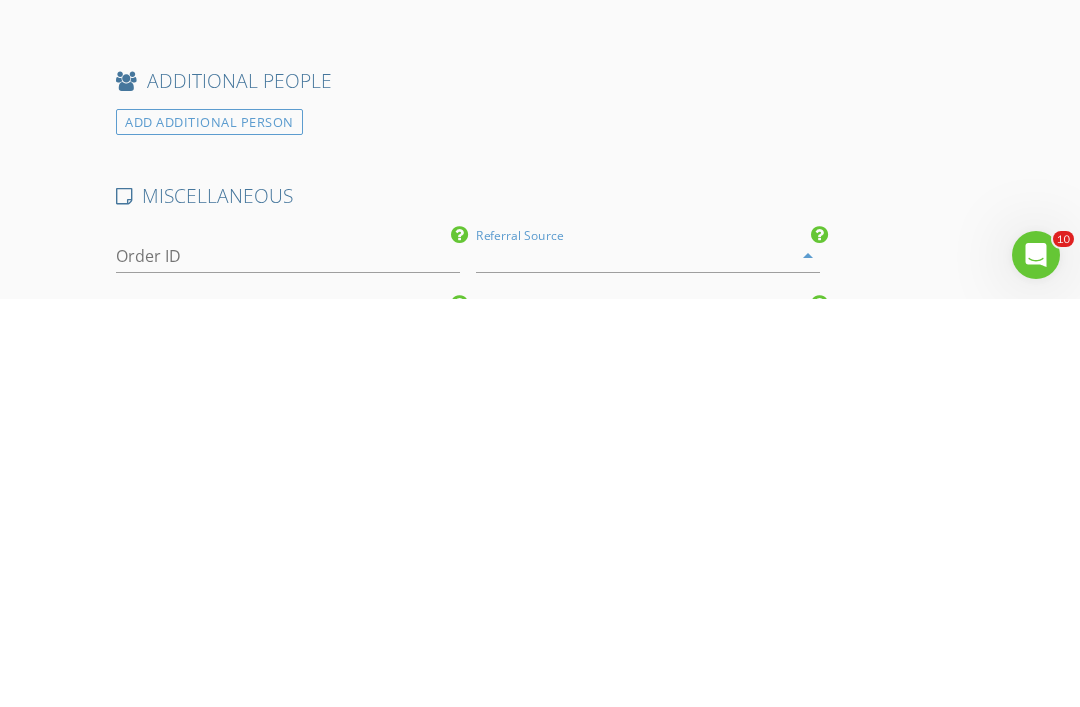 scroll, scrollTop: 3193, scrollLeft: 0, axis: vertical 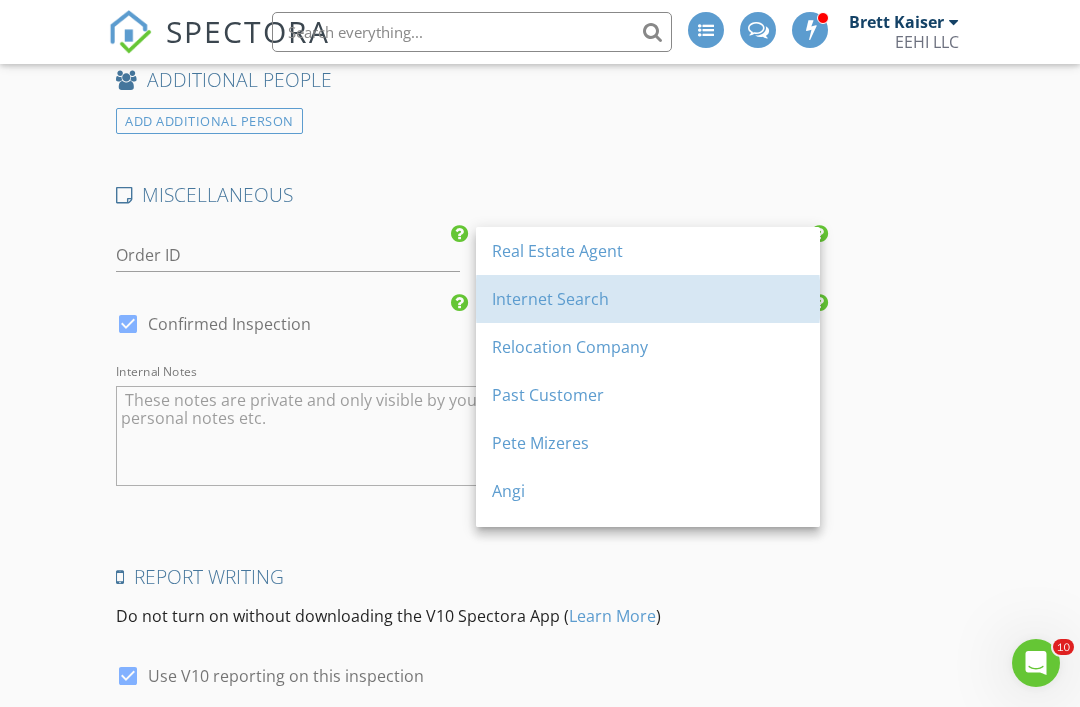 click on "Internet Search" at bounding box center [648, 299] 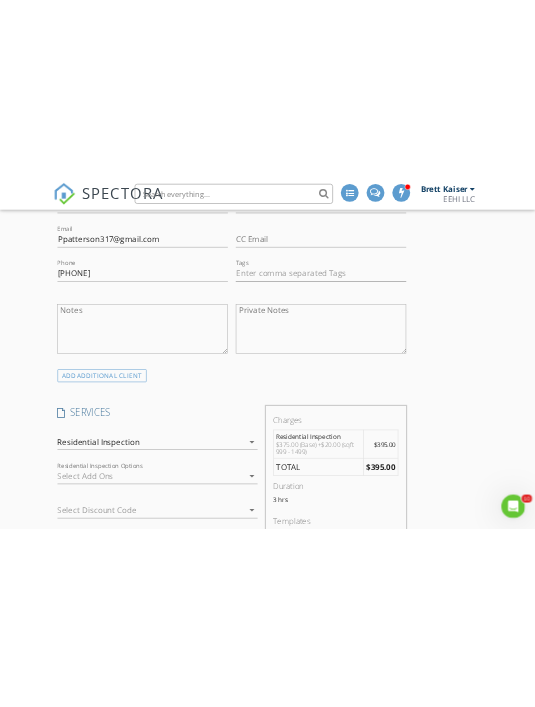 scroll, scrollTop: 3552, scrollLeft: 0, axis: vertical 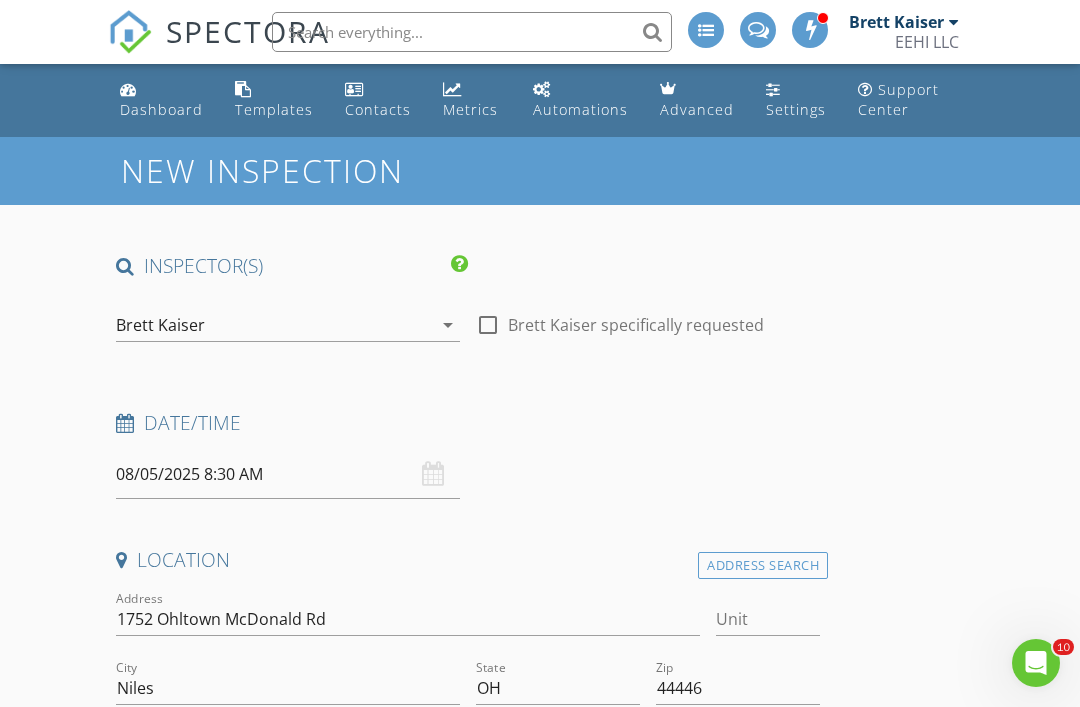 click on "Dashboard" at bounding box center [161, 109] 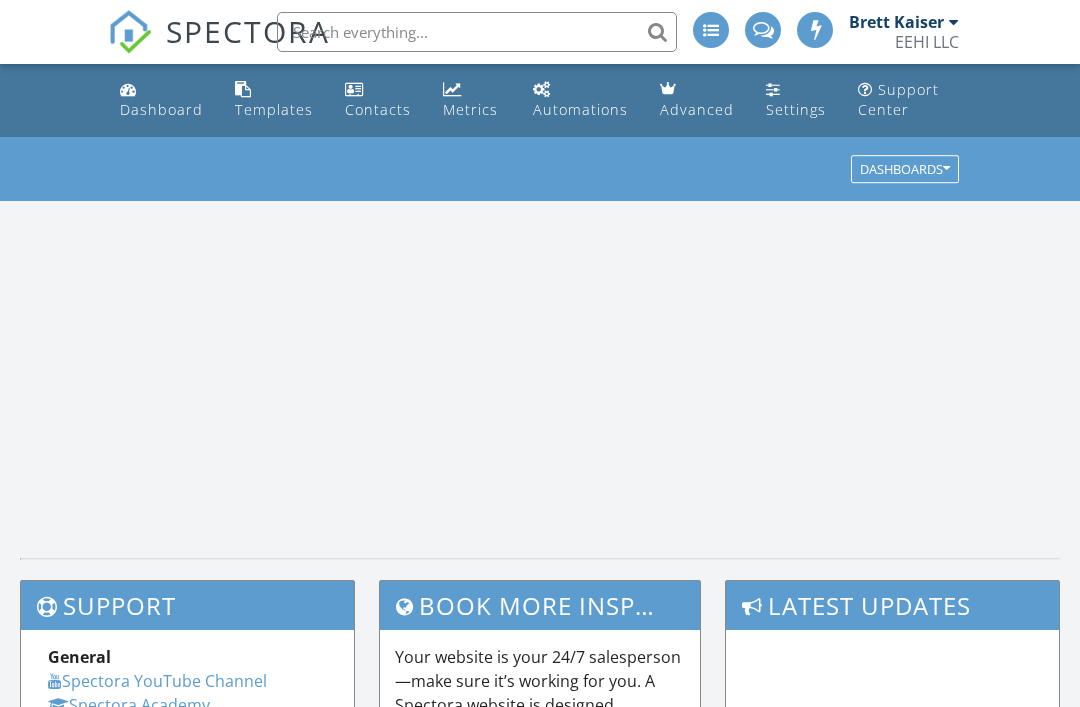 scroll, scrollTop: 0, scrollLeft: 0, axis: both 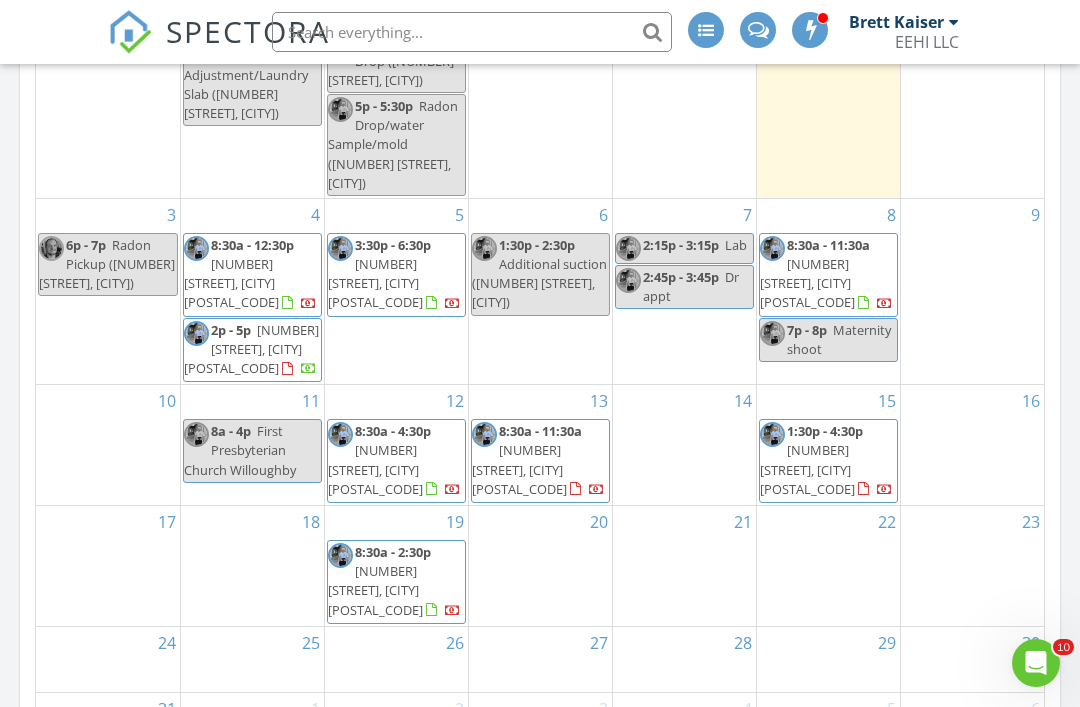 click on "16" at bounding box center (973, 445) 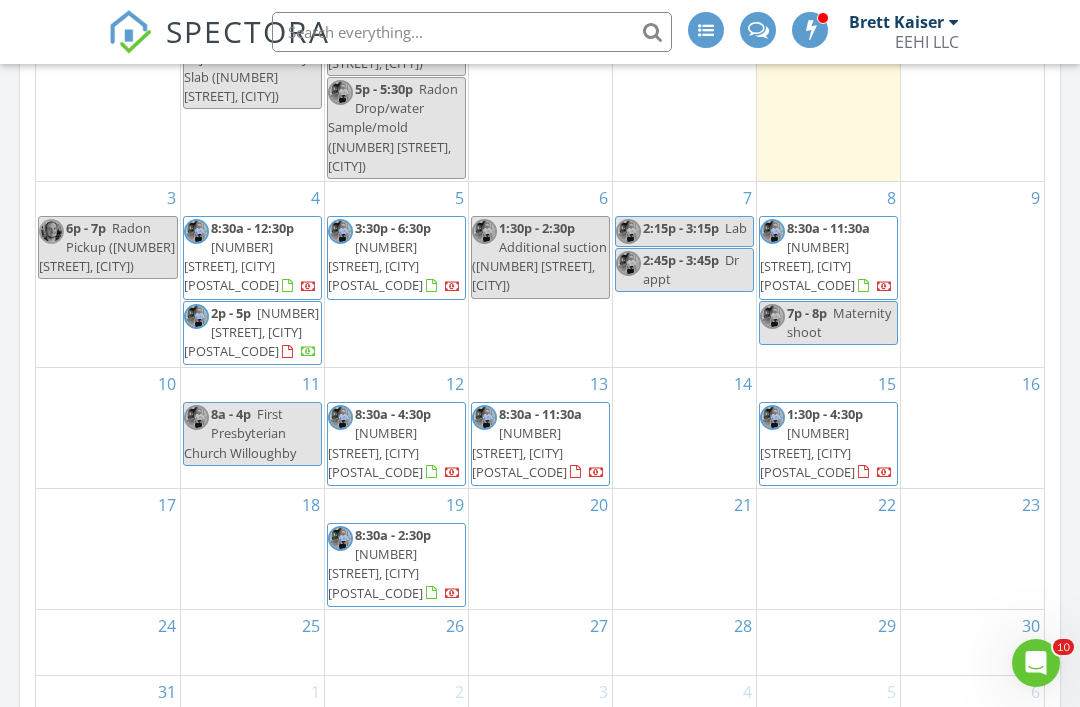 scroll, scrollTop: 95, scrollLeft: 0, axis: vertical 